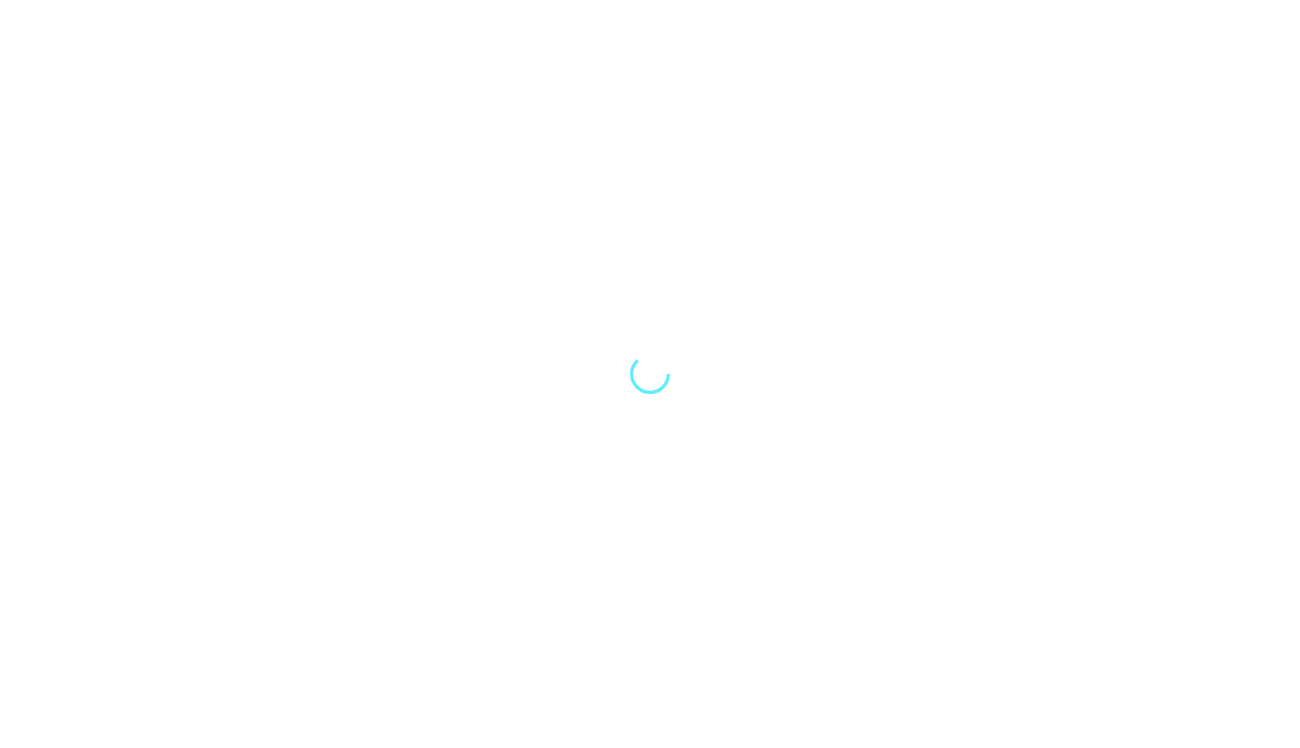 scroll, scrollTop: 0, scrollLeft: 0, axis: both 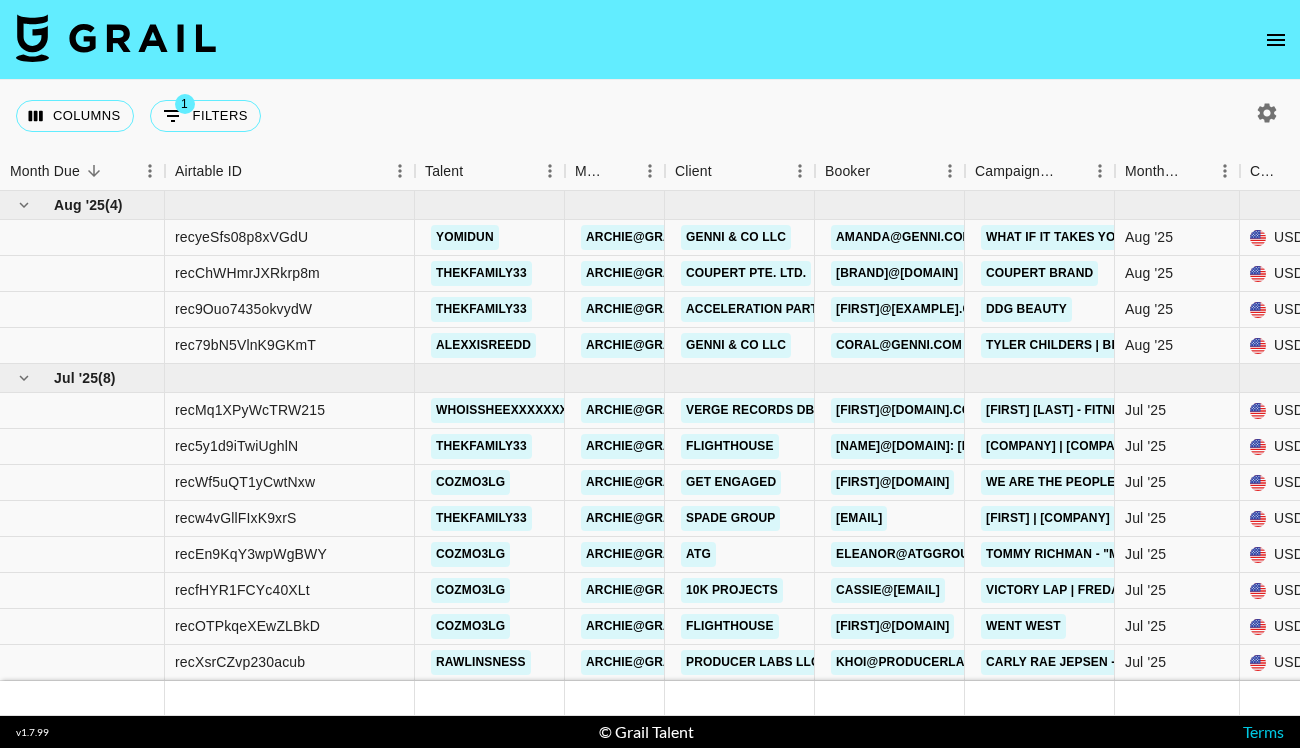 click 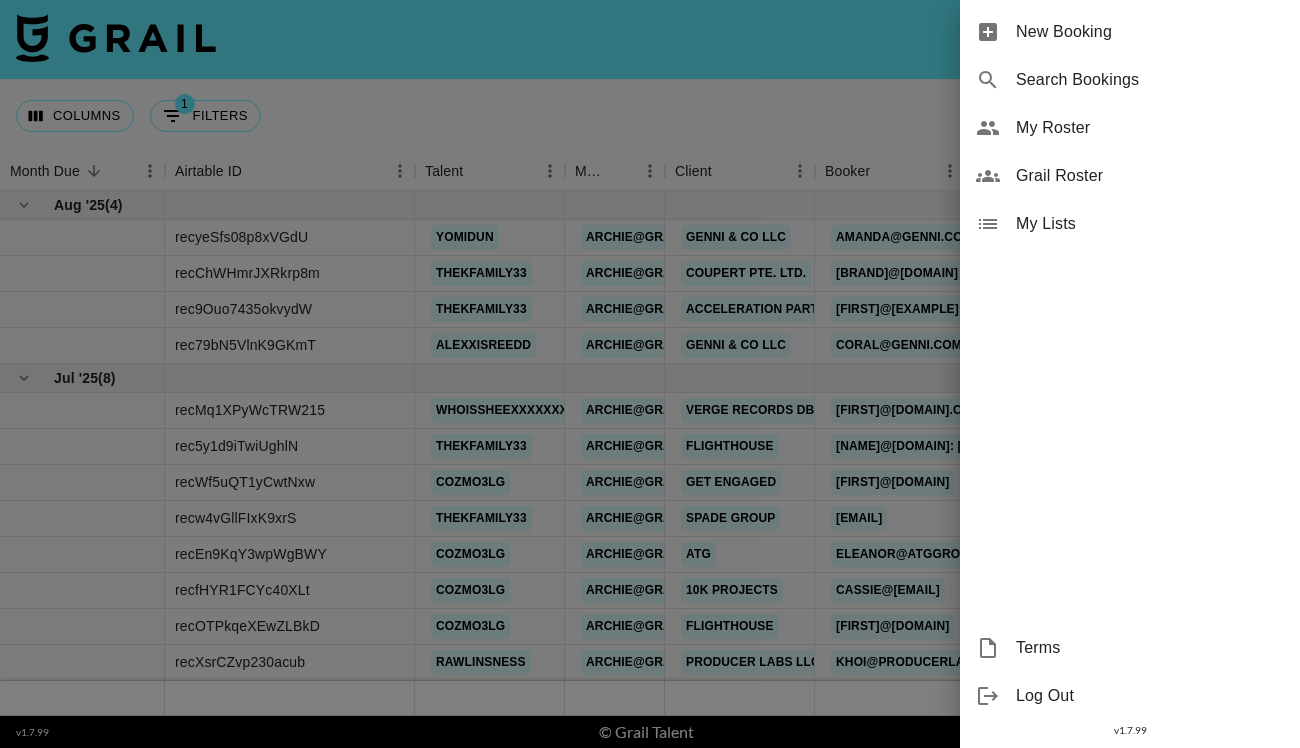 click on "My Roster" at bounding box center (1150, 128) 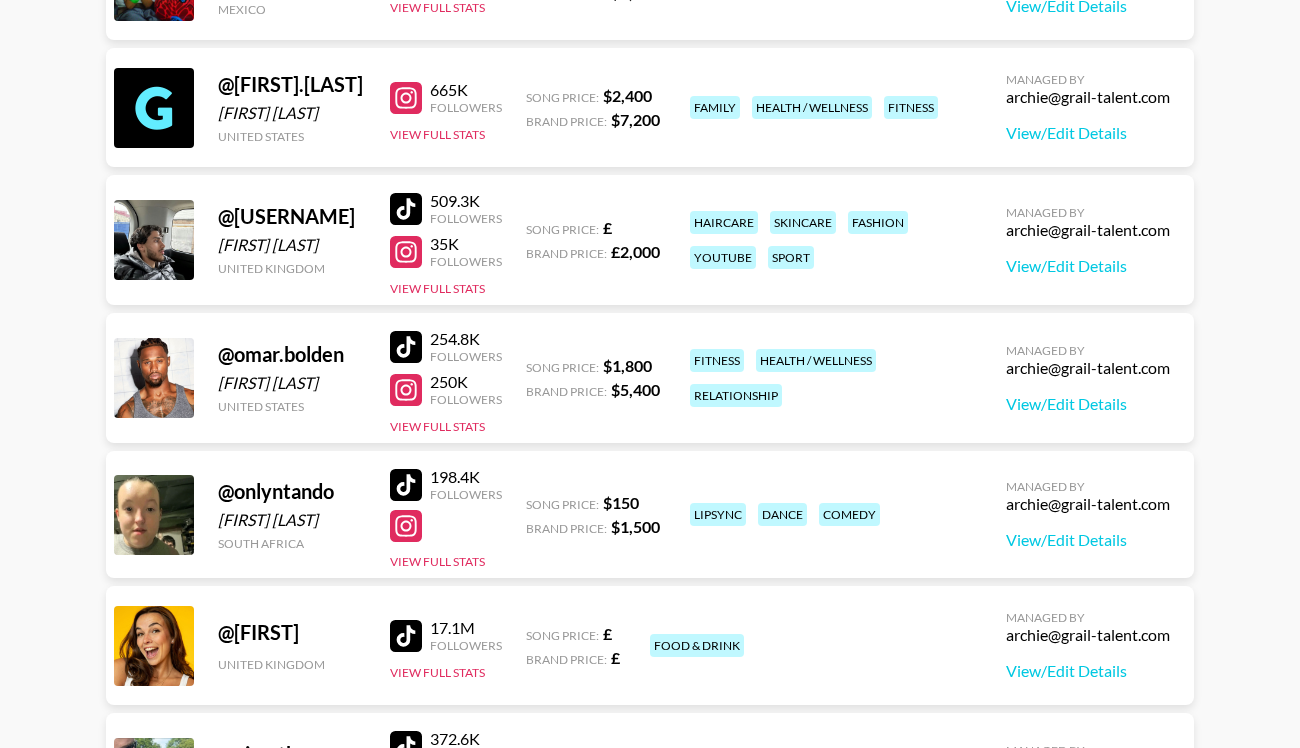 scroll, scrollTop: 5404, scrollLeft: 0, axis: vertical 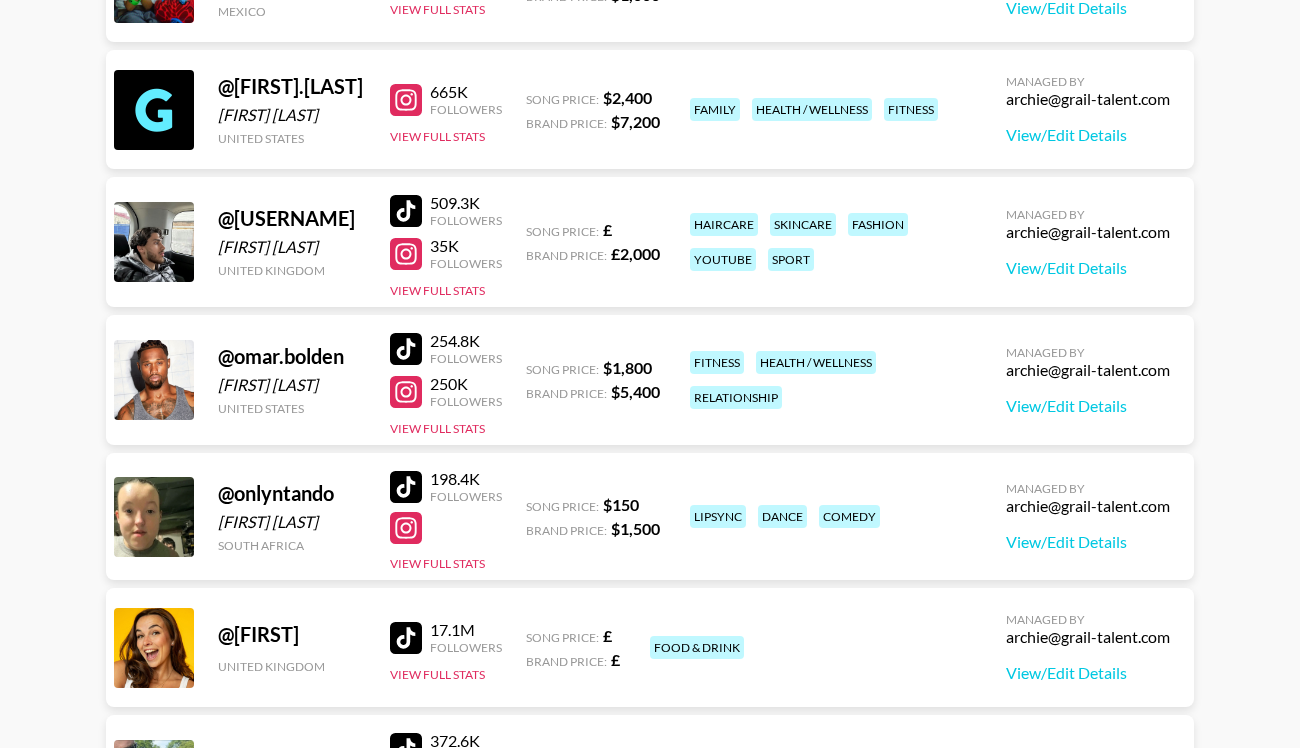 click at bounding box center [406, 638] 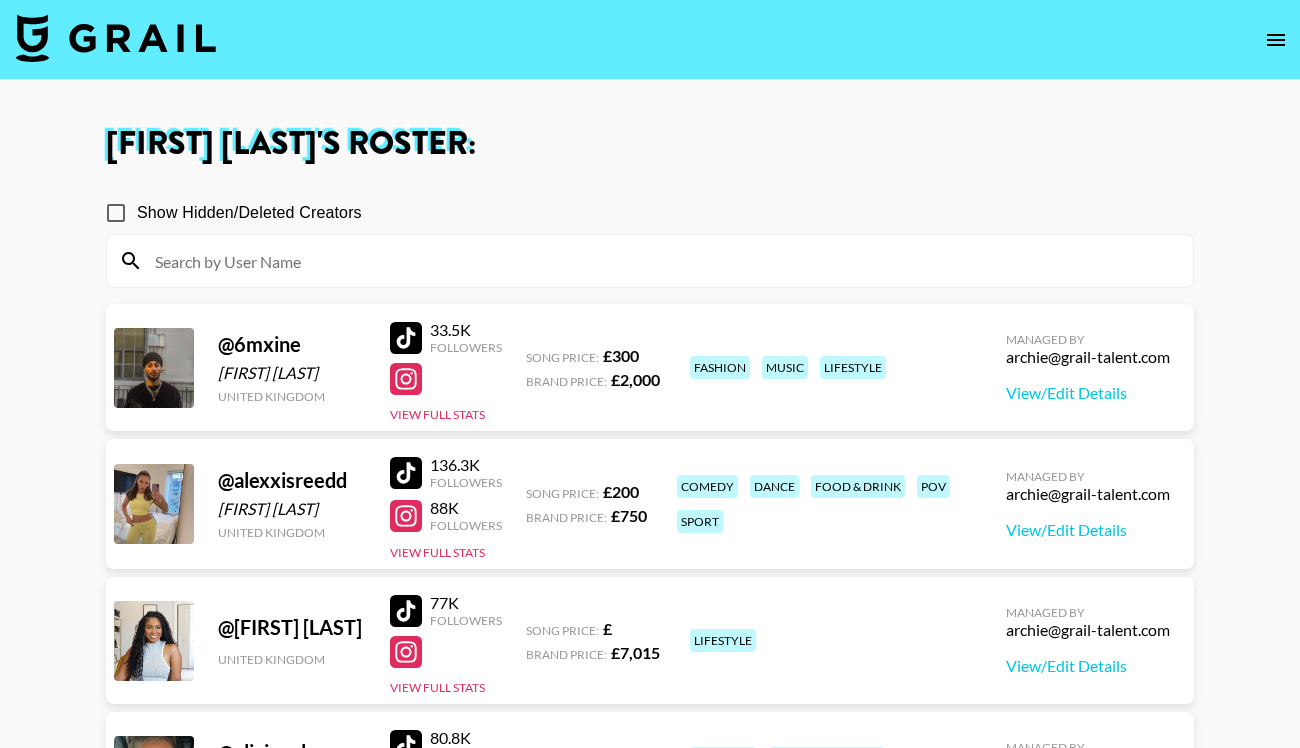 scroll, scrollTop: 0, scrollLeft: 0, axis: both 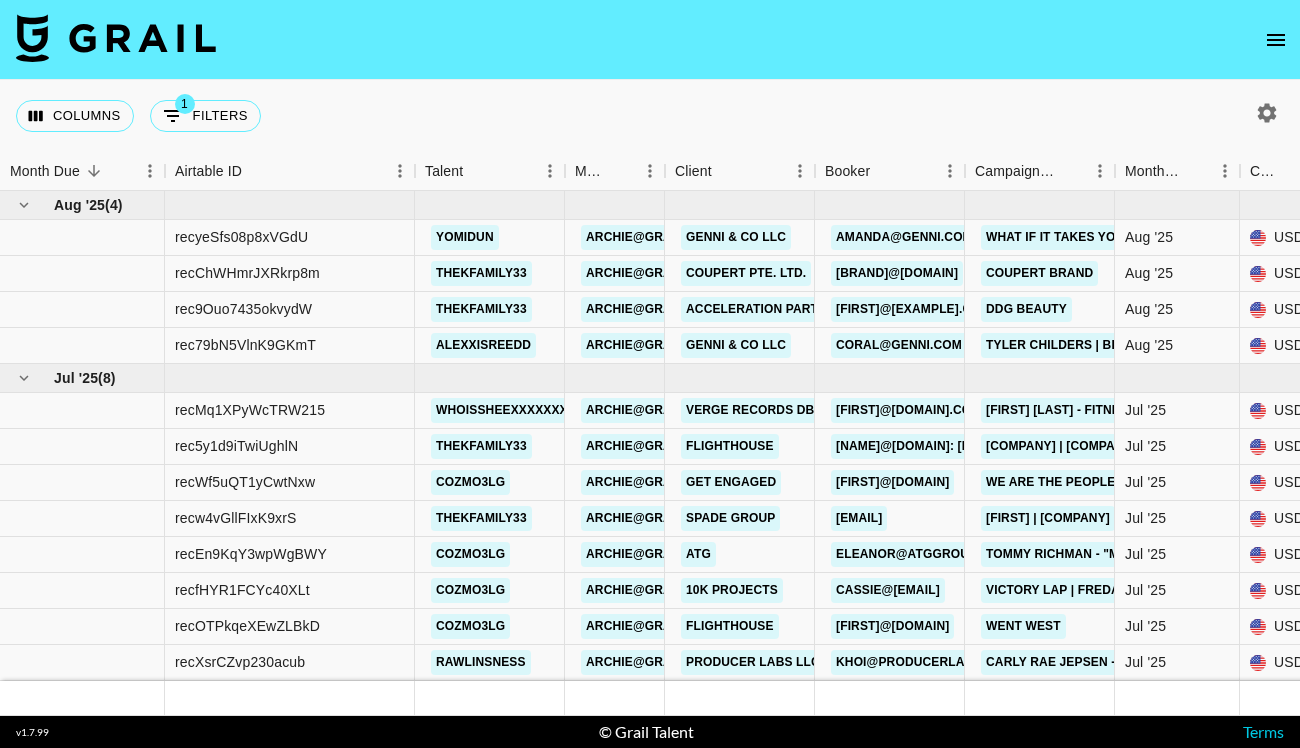 click 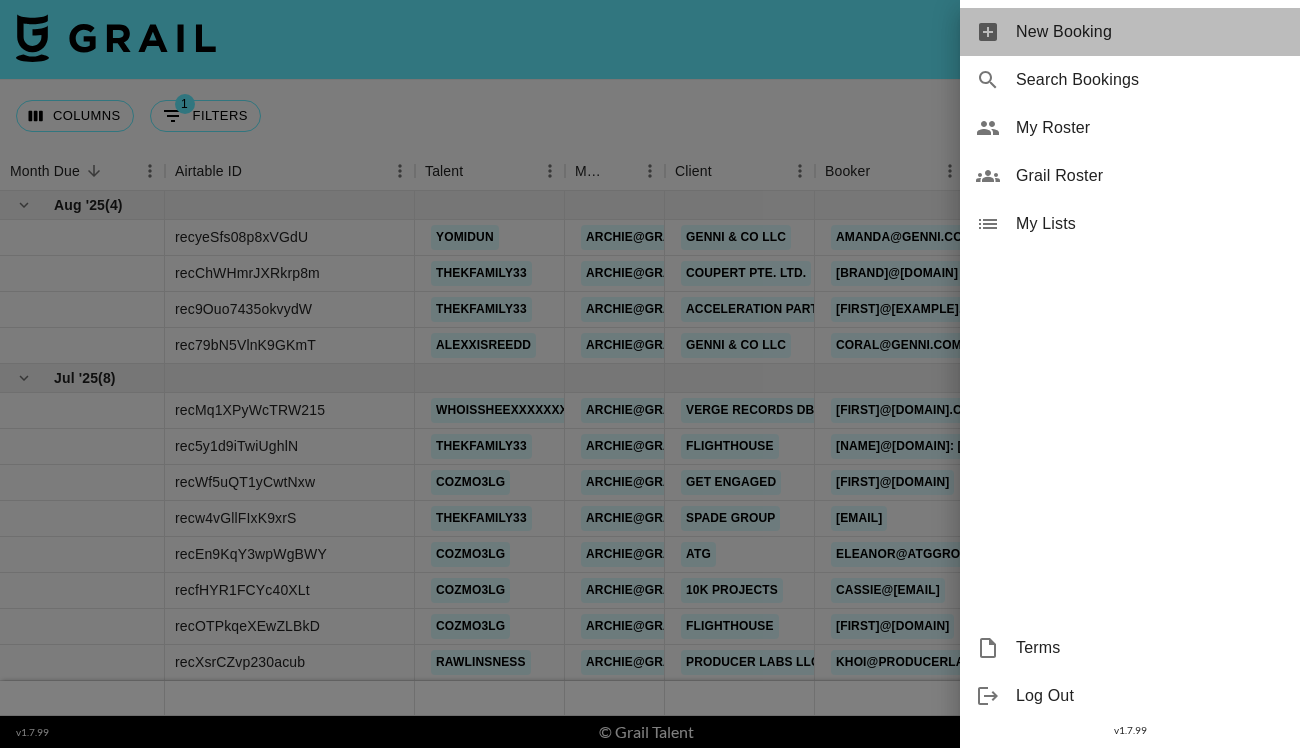 click on "New Booking" at bounding box center [1150, 32] 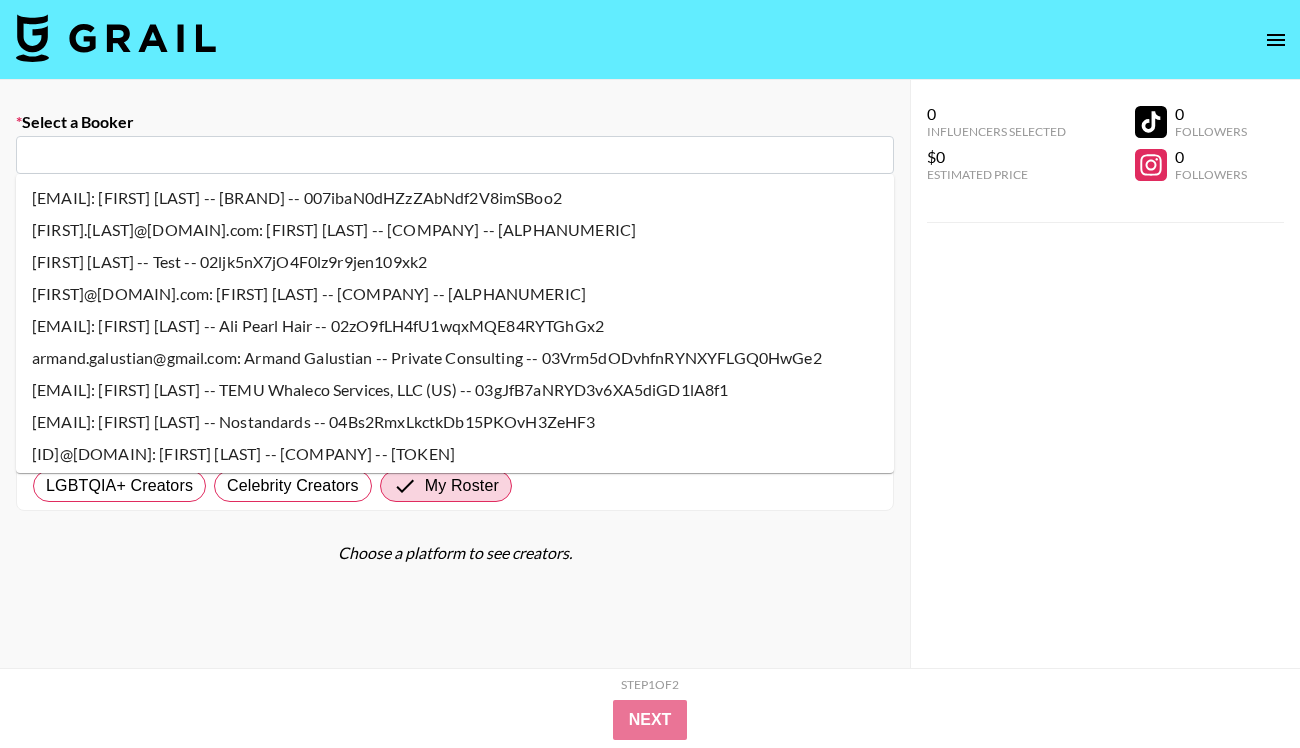 click at bounding box center (455, 155) 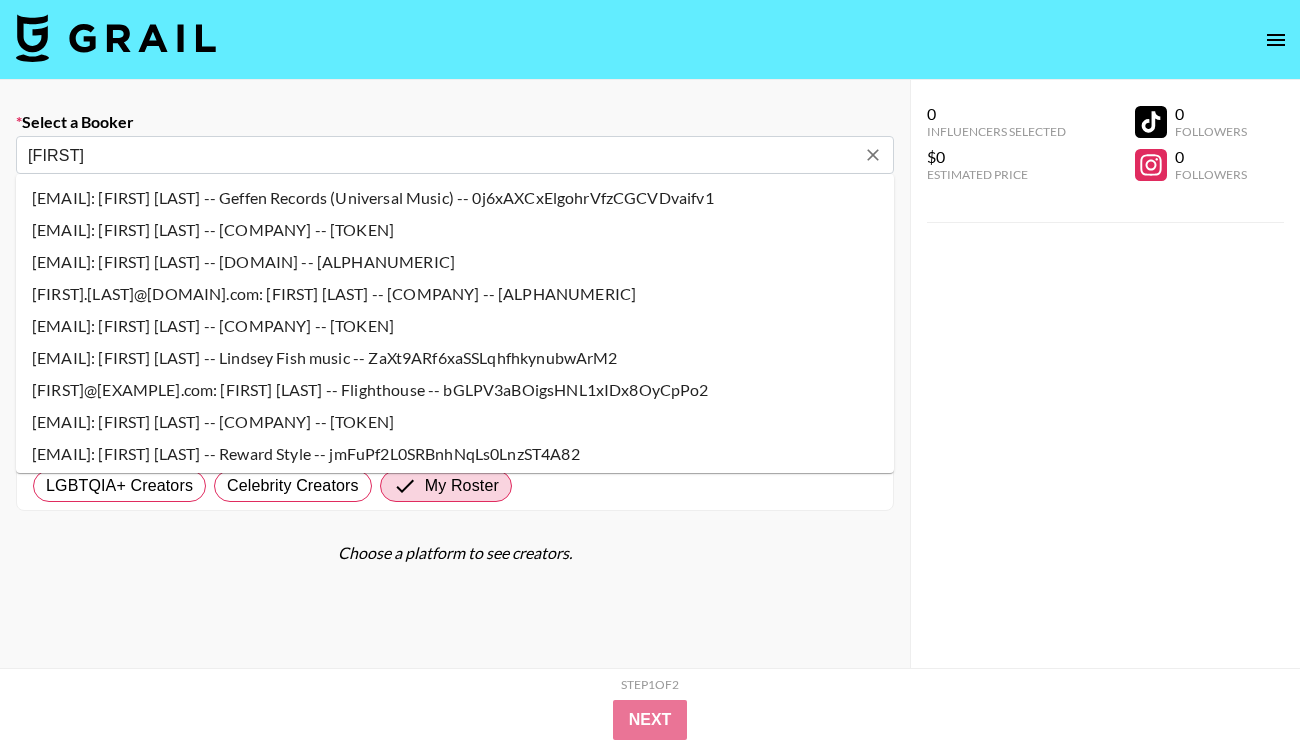 click on "[EMAIL]: [FIRST] [LAST] -- Geffen Records (Universal Music) -- [TOKEN]" at bounding box center (455, 198) 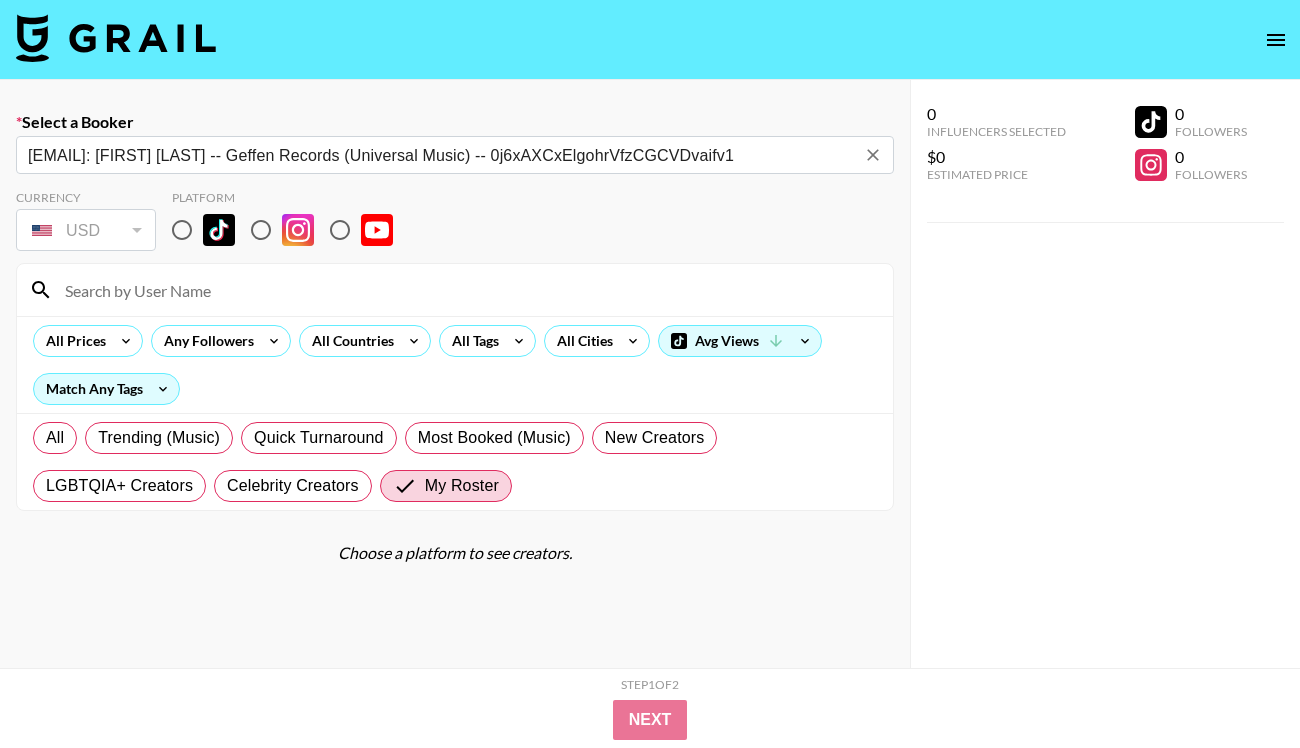 click at bounding box center (182, 230) 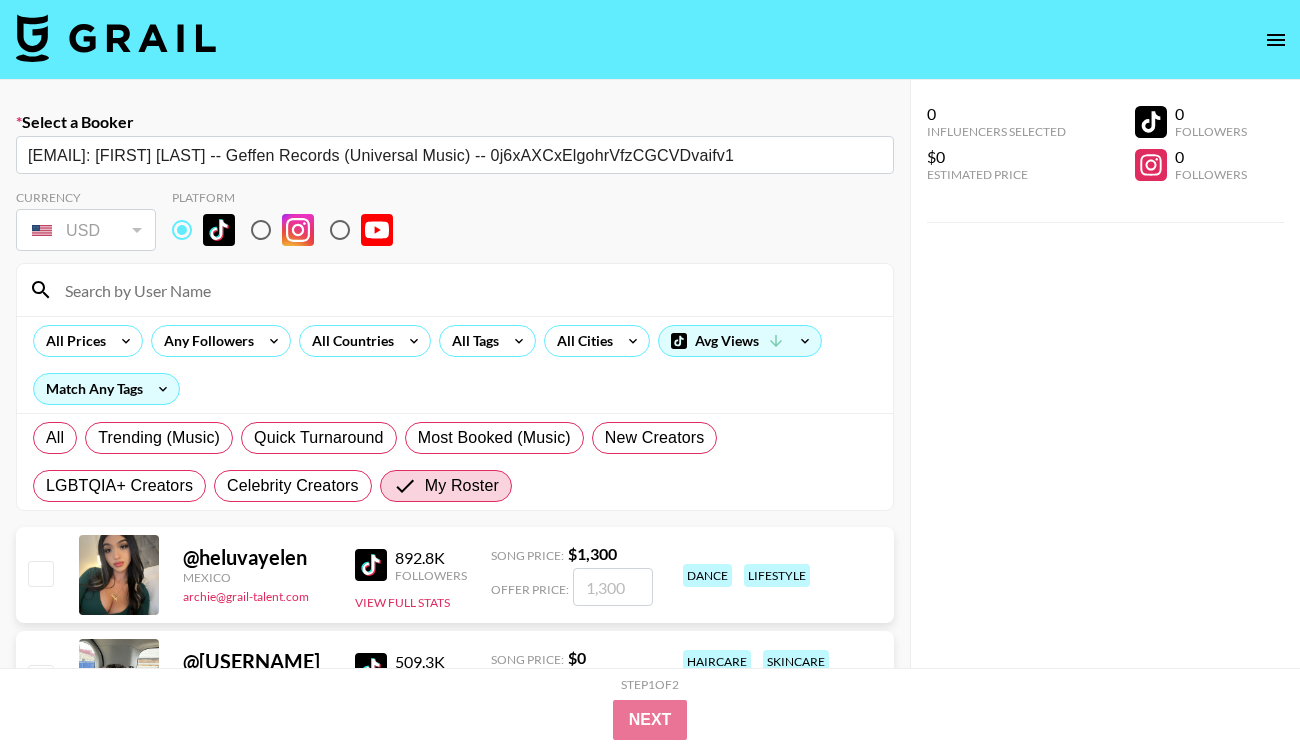 click at bounding box center [467, 290] 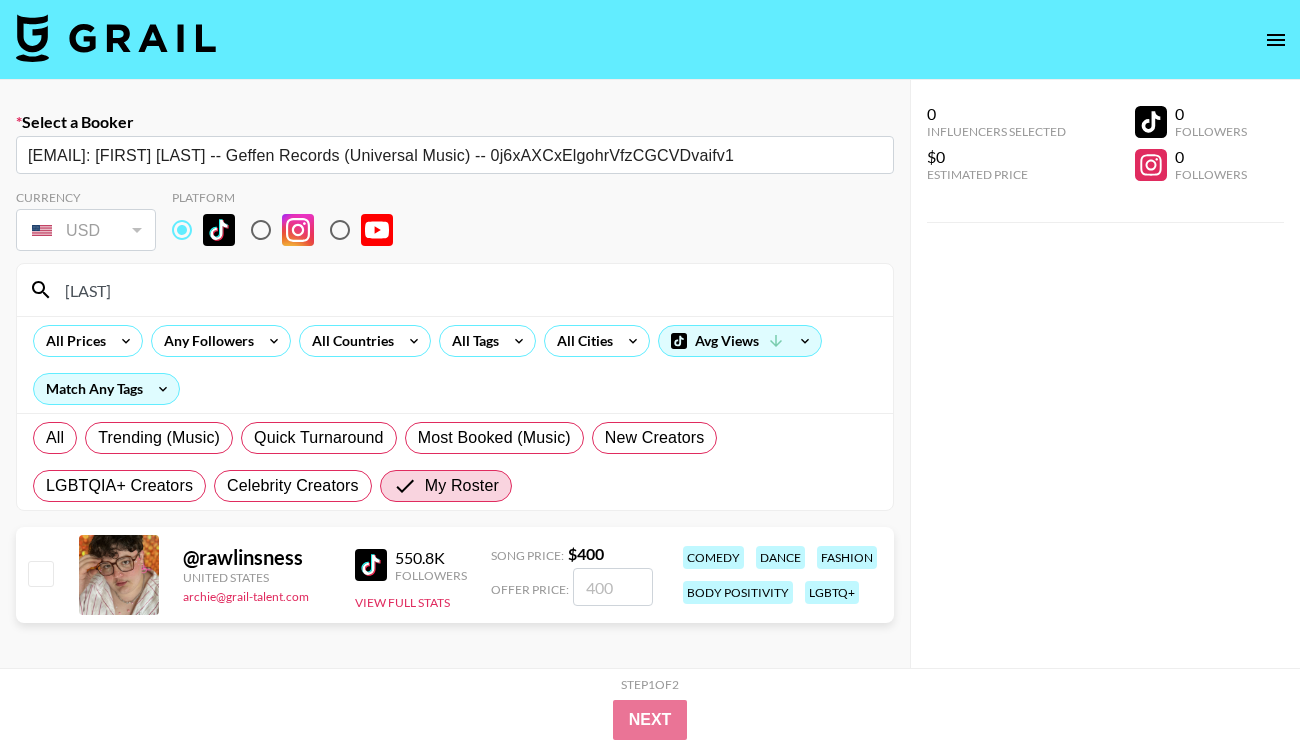 type on "rawlin" 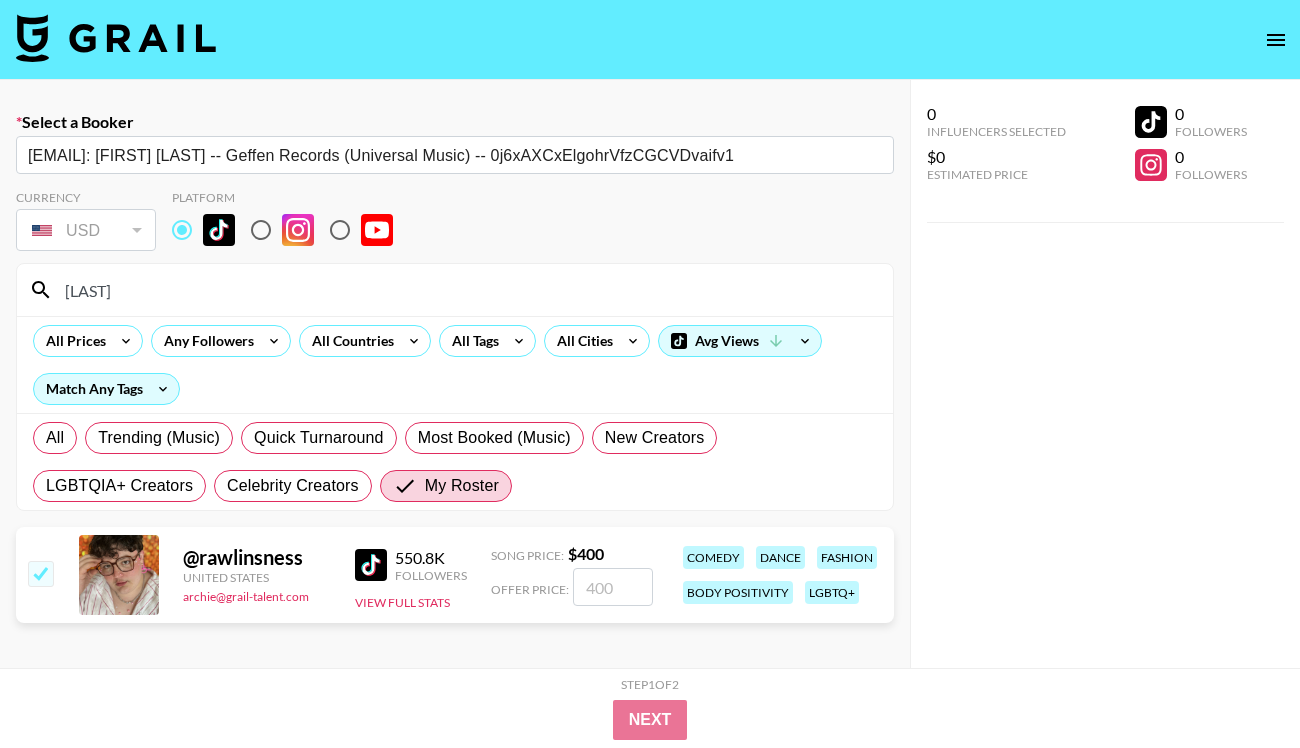checkbox on "true" 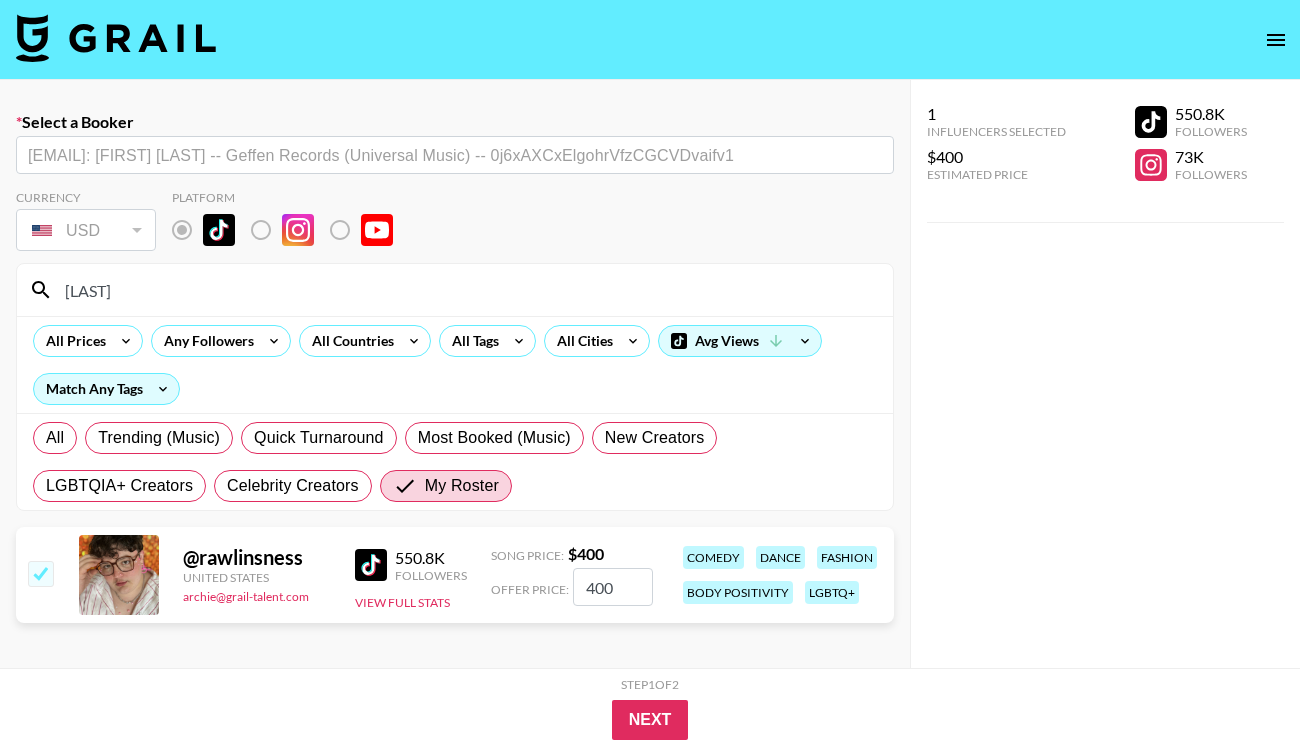 type on "400" 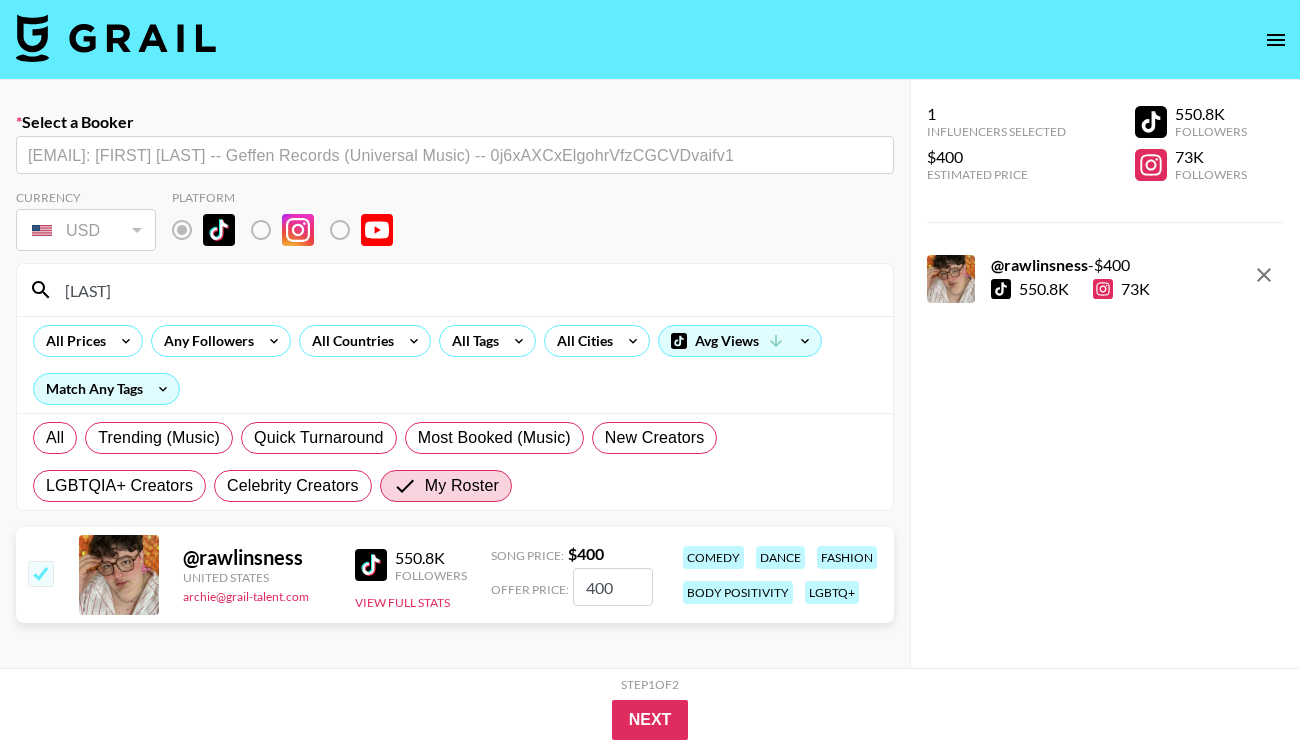 click on "400" at bounding box center (613, 587) 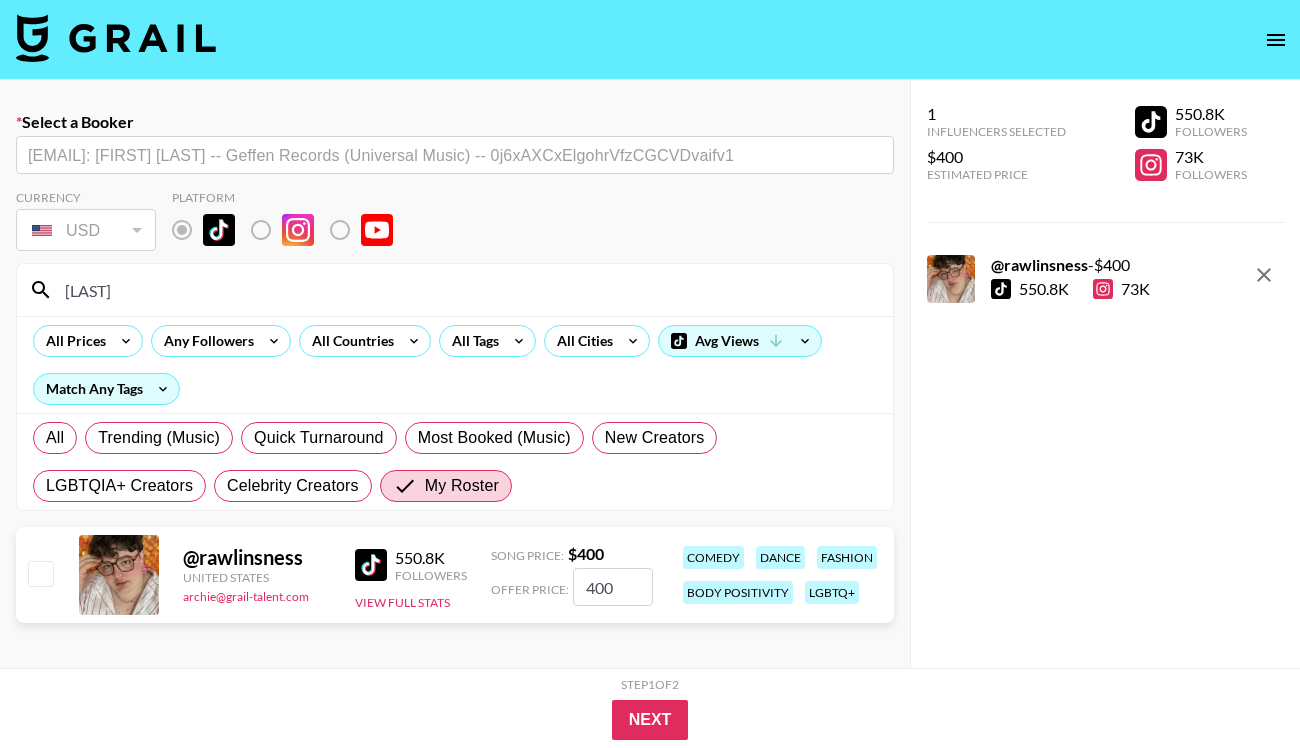 checkbox on "false" 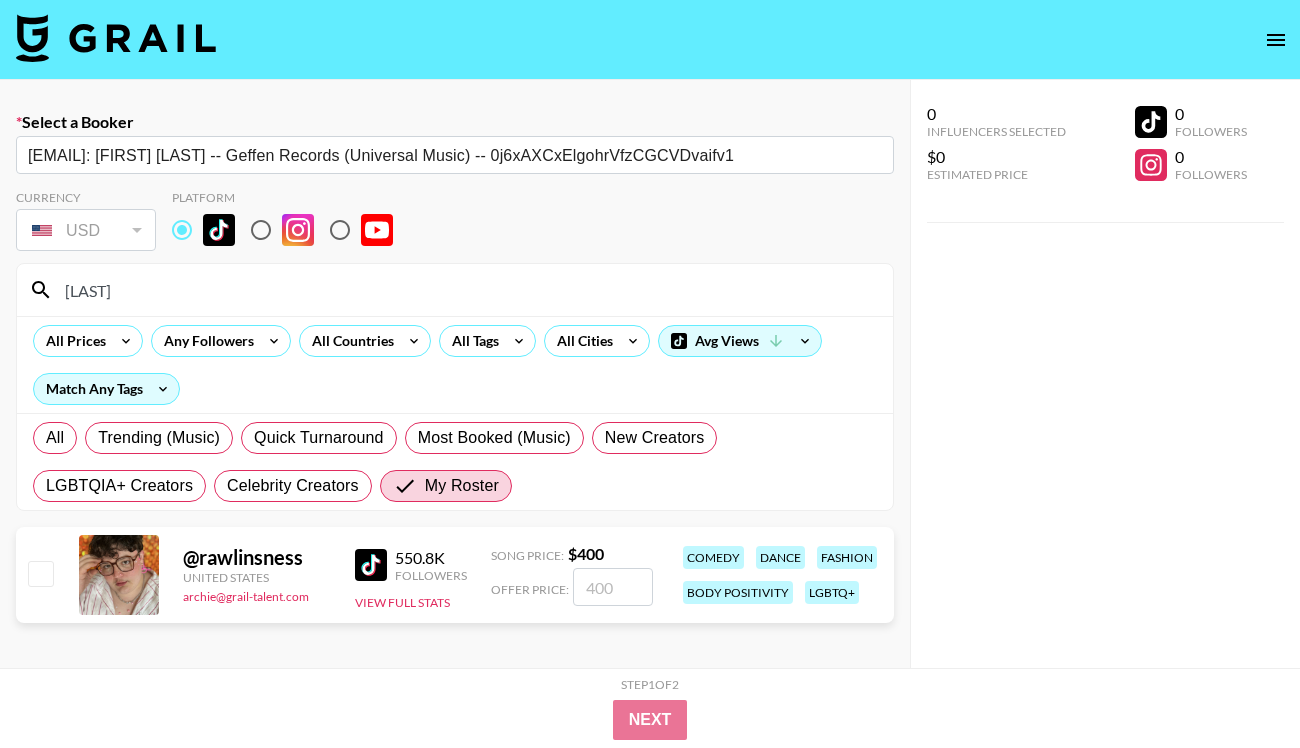 checkbox on "true" 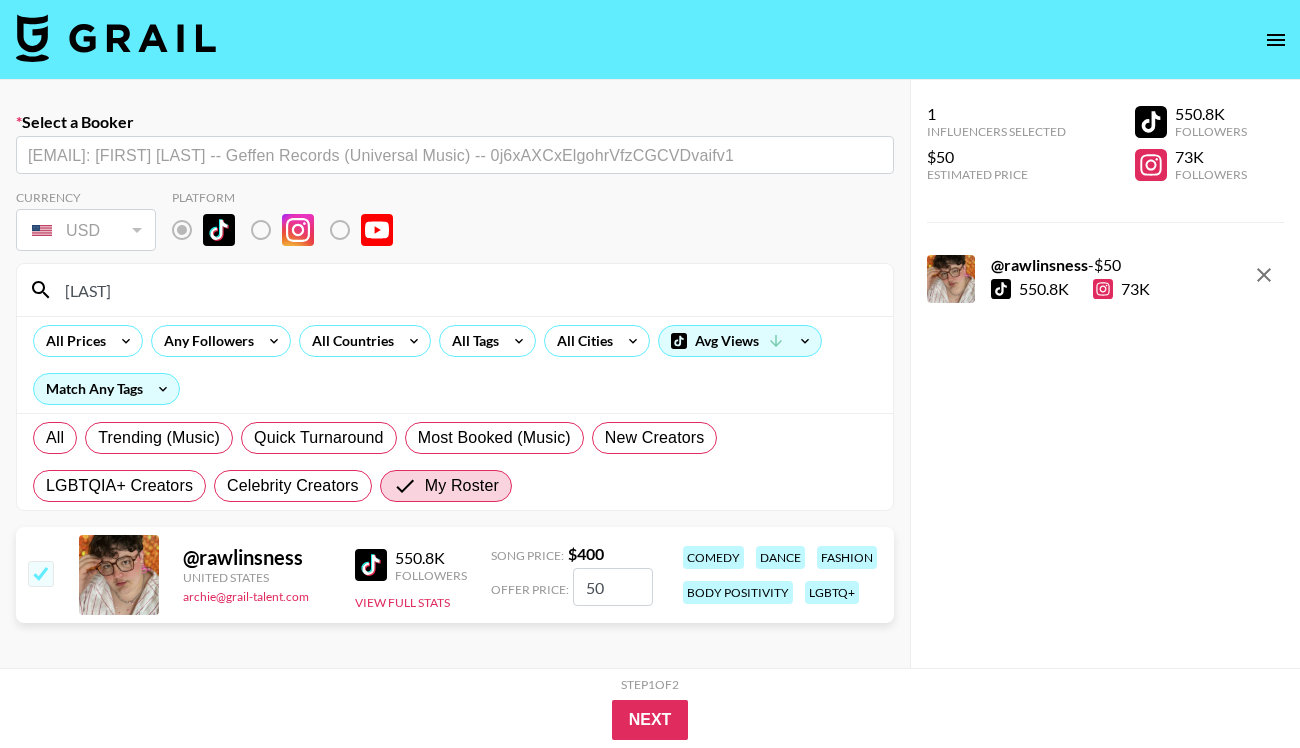 type on "500" 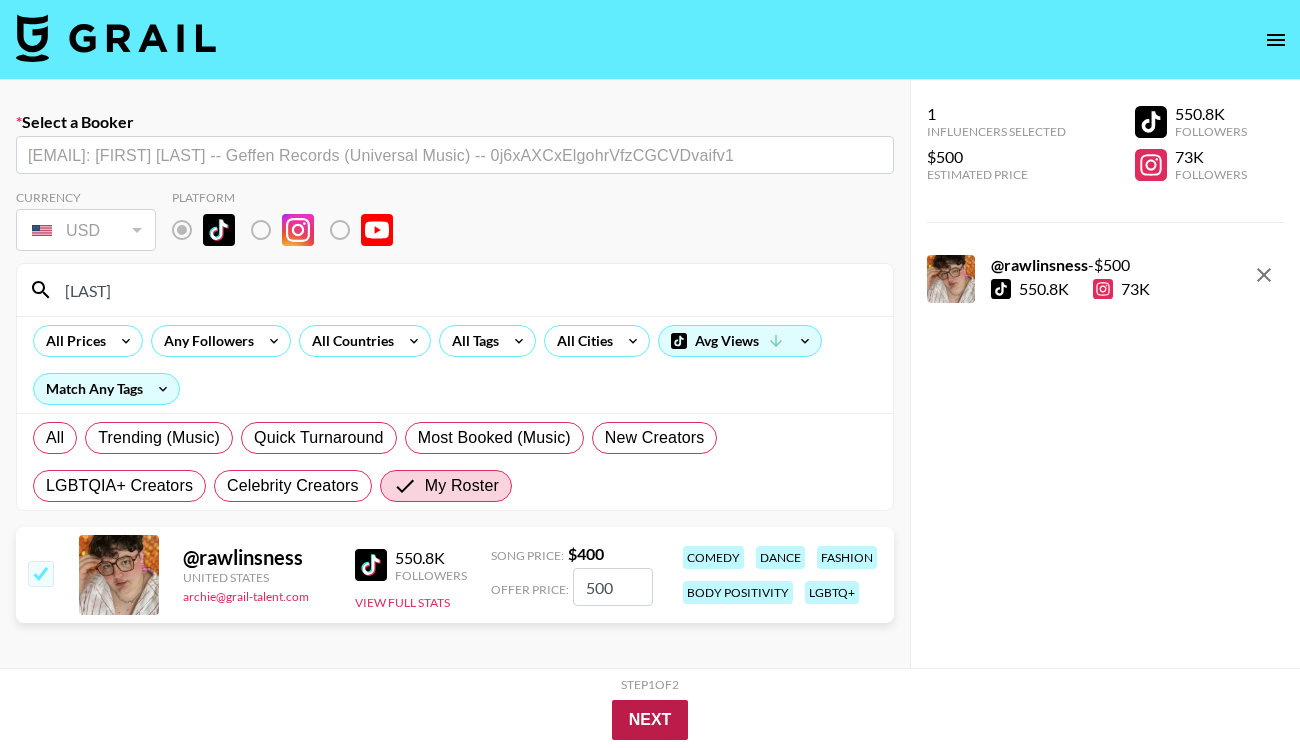click on "Next" at bounding box center (650, 720) 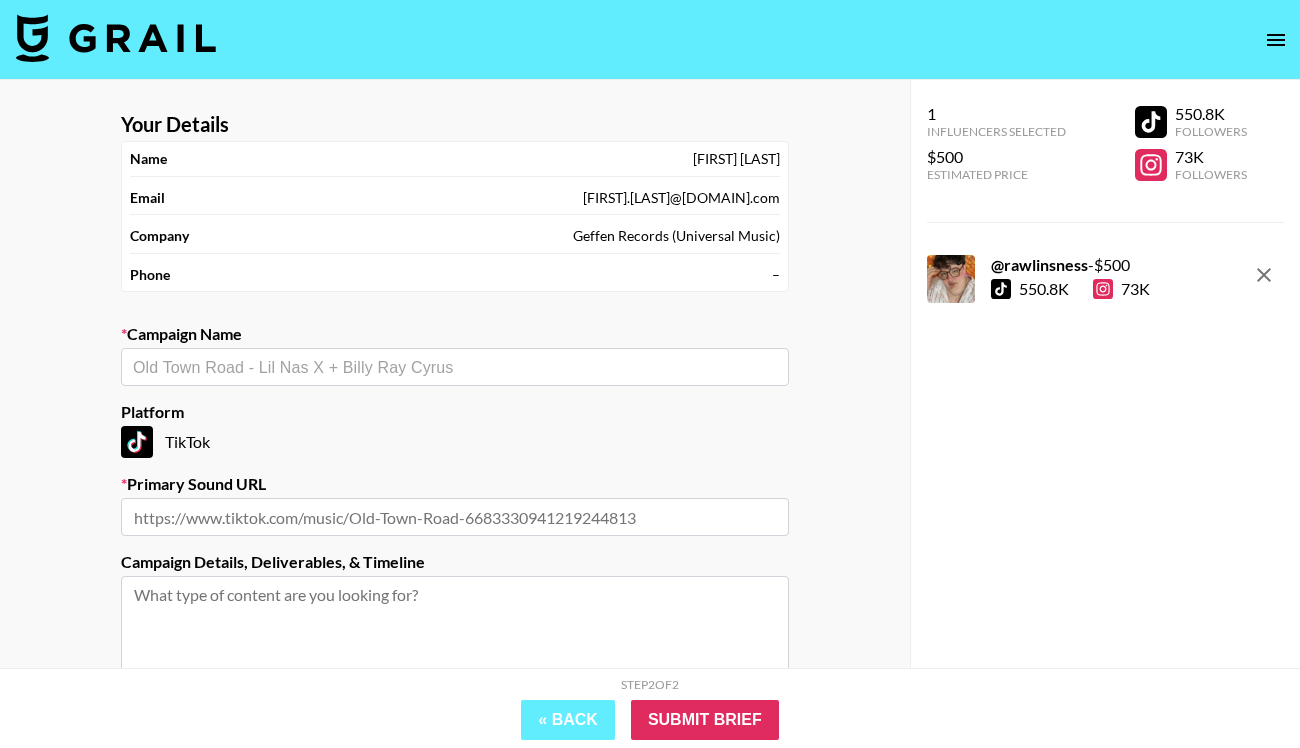 click on "Your Details Name Lindsey   Darling Email Lindsey.Darling@umusic.com Company Geffen Records (Universal Music) Phone – Campaign Name ​ Platform  TikTok Primary Sound URL Campaign Details, Deliverables, & Timeline Are you interested in Boosting posts for this campaign?   Yes, please reach out to me about Boosting" at bounding box center (455, 476) 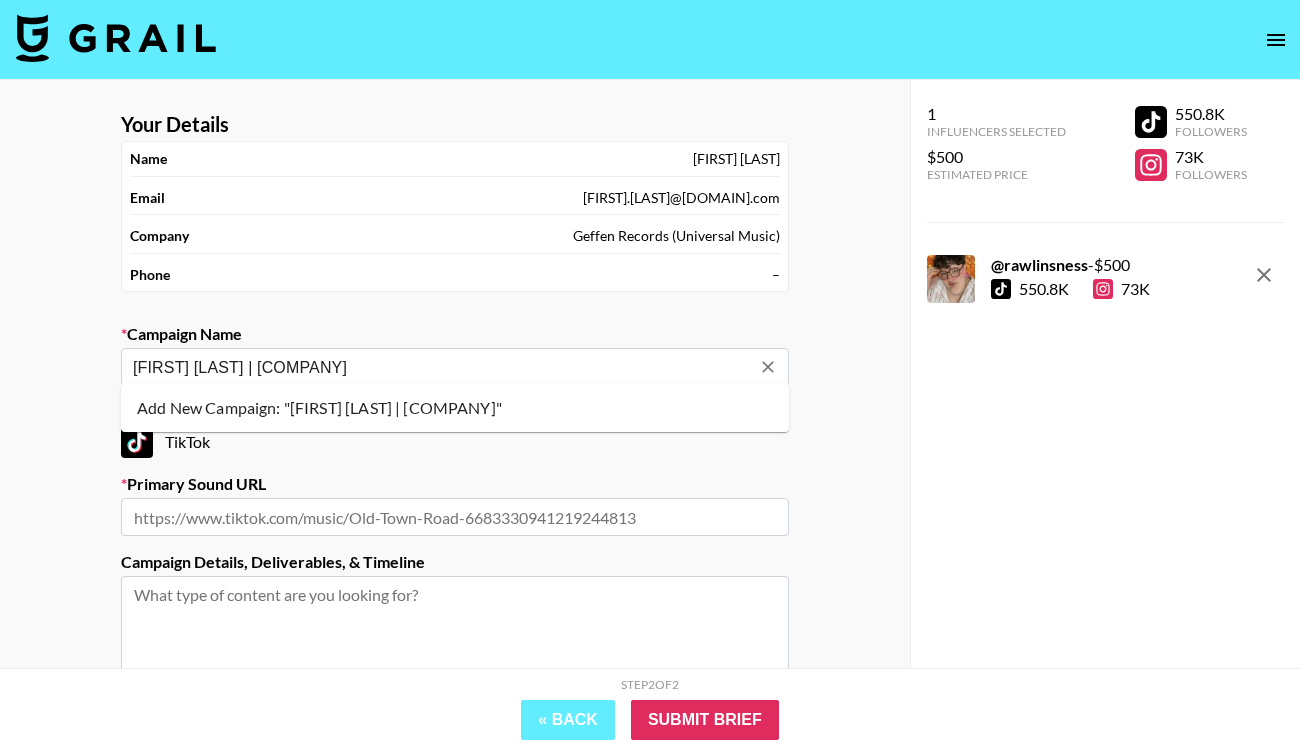 click on "Add New Campaign: "Joe Batiste | Big Money"" at bounding box center [455, 408] 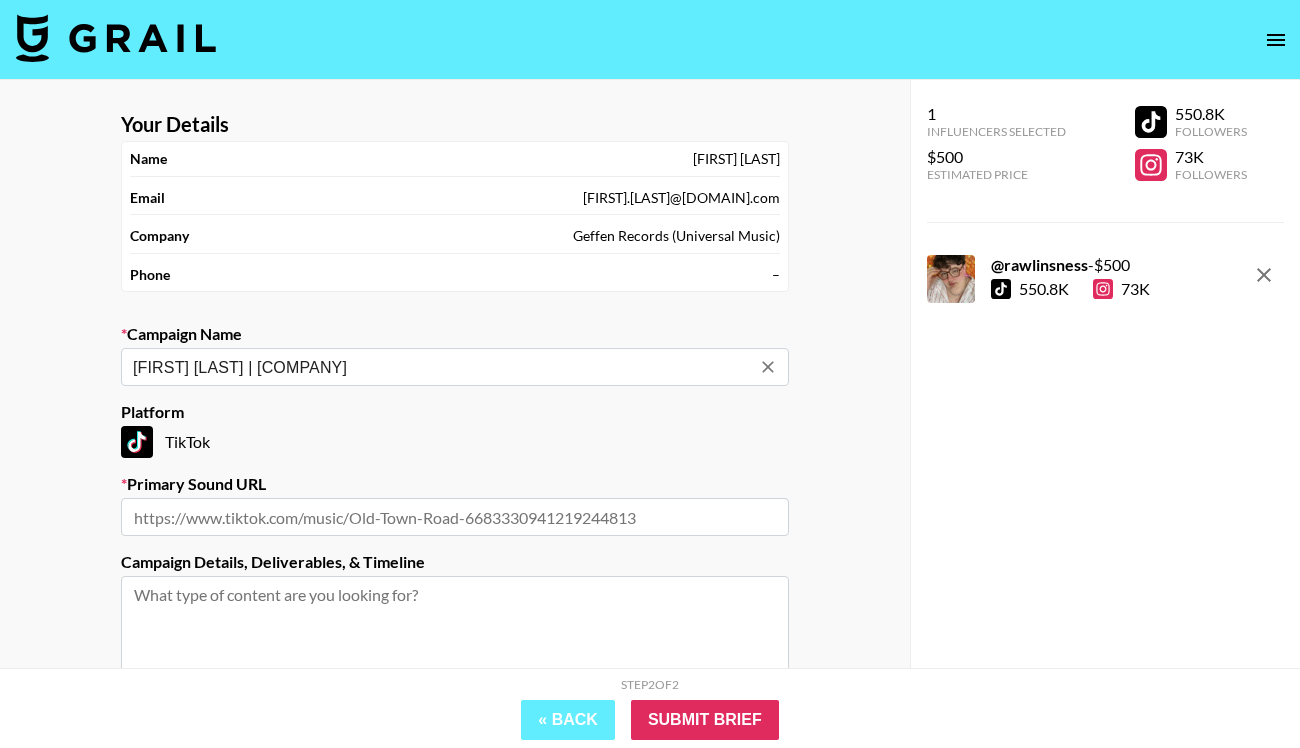 type on "[PERSON] | [PERSON]" 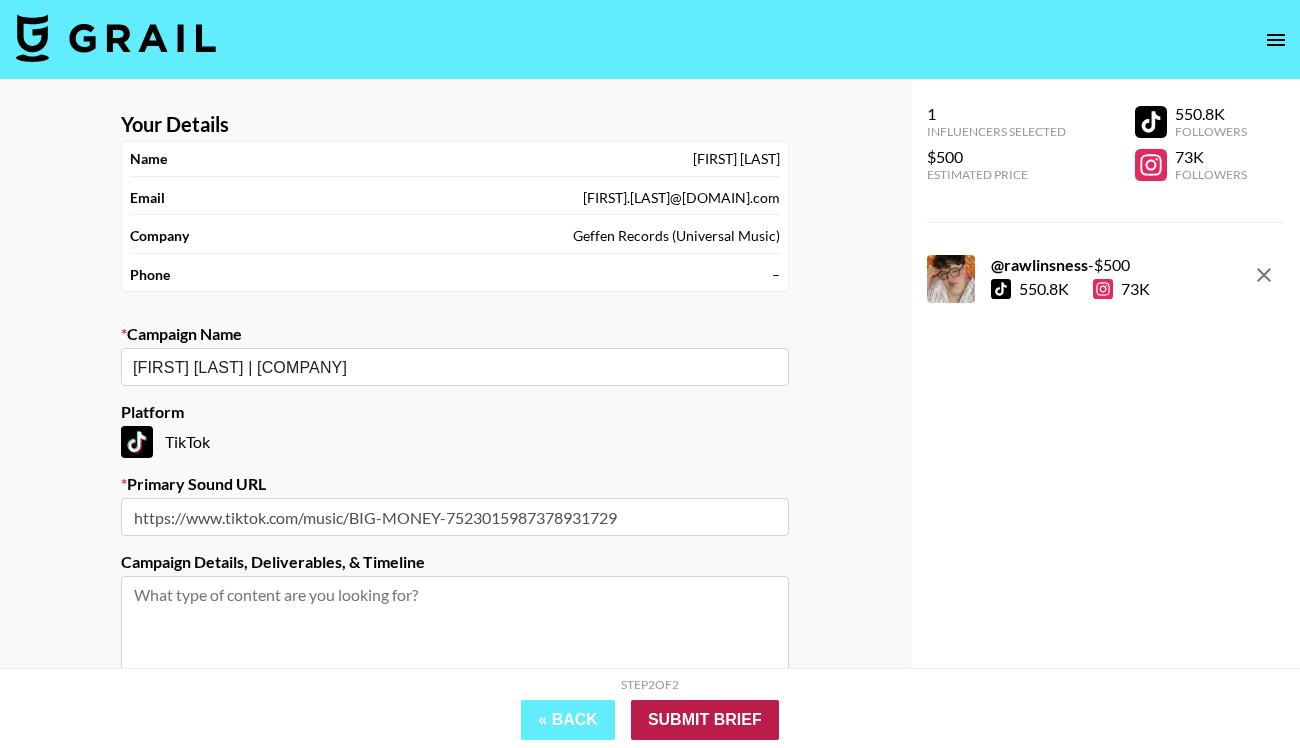 type on "https://www.tiktok.com/music/BIG-MONEY-7523015987378931729" 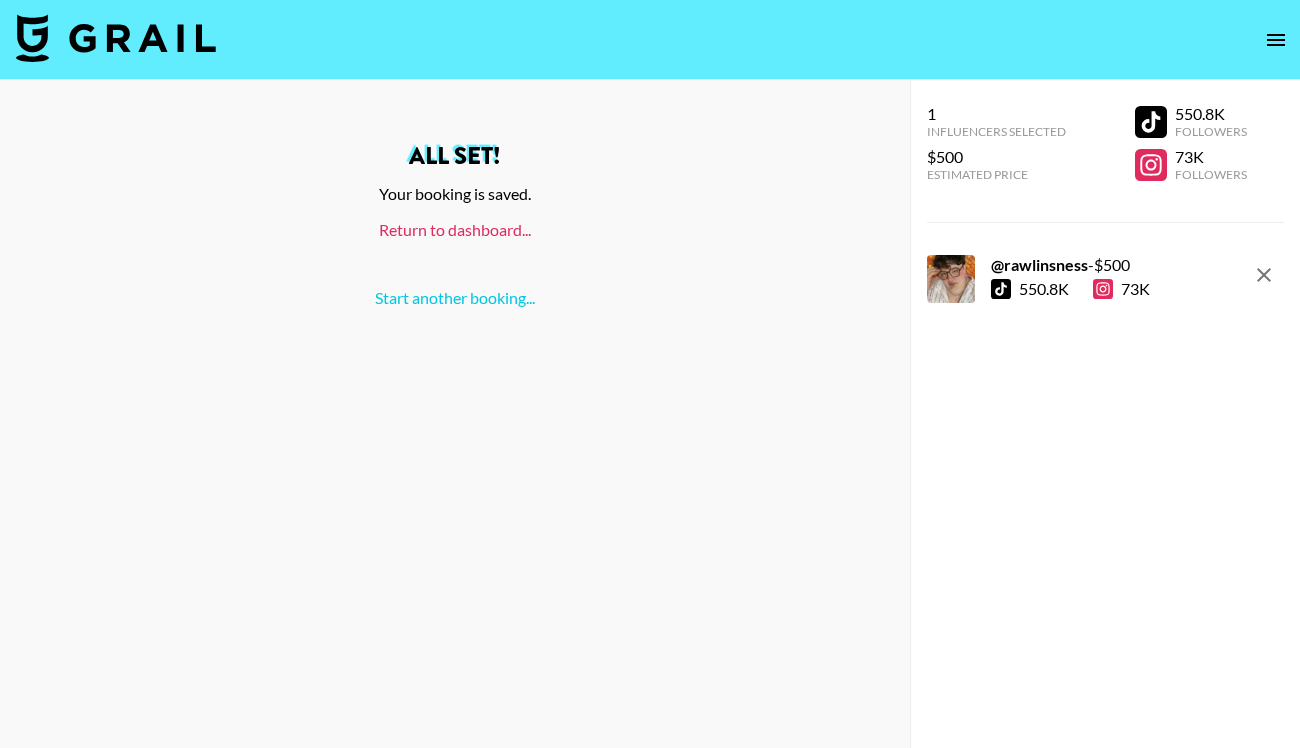 click on "Return to dashboard..." at bounding box center [455, 229] 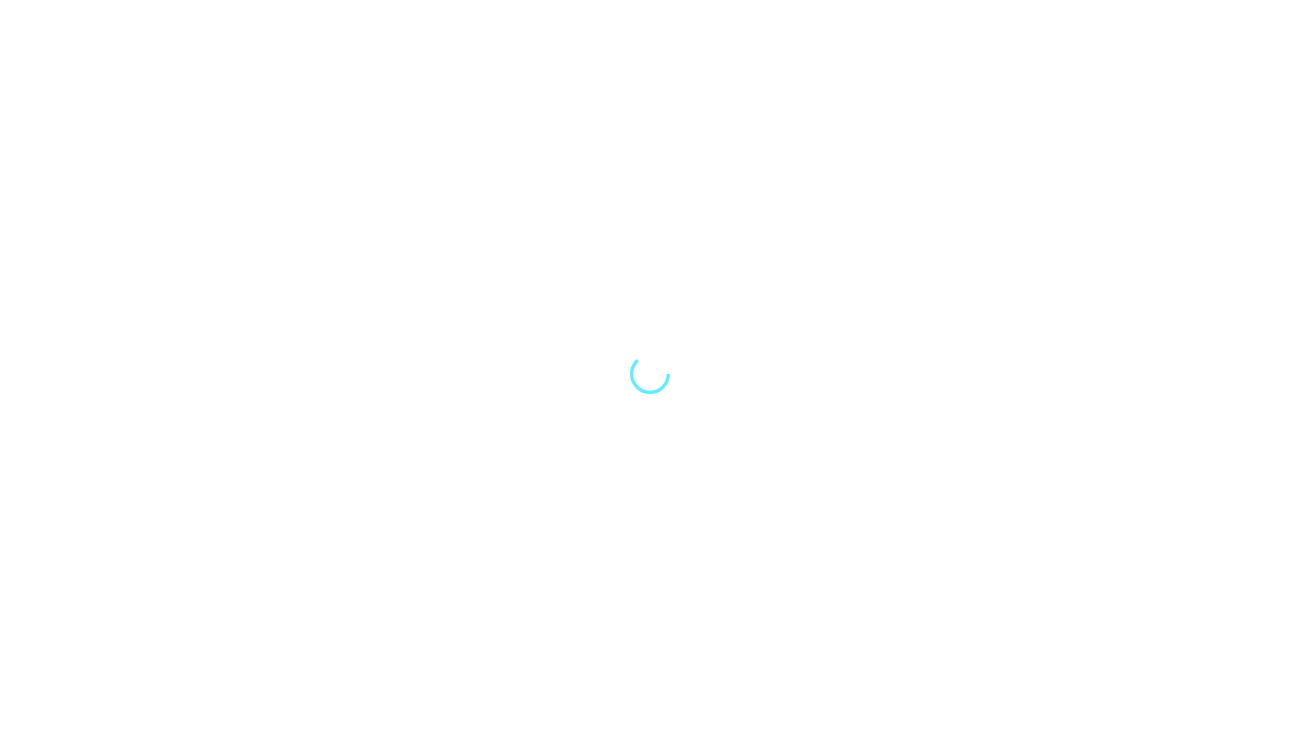 scroll, scrollTop: 0, scrollLeft: 0, axis: both 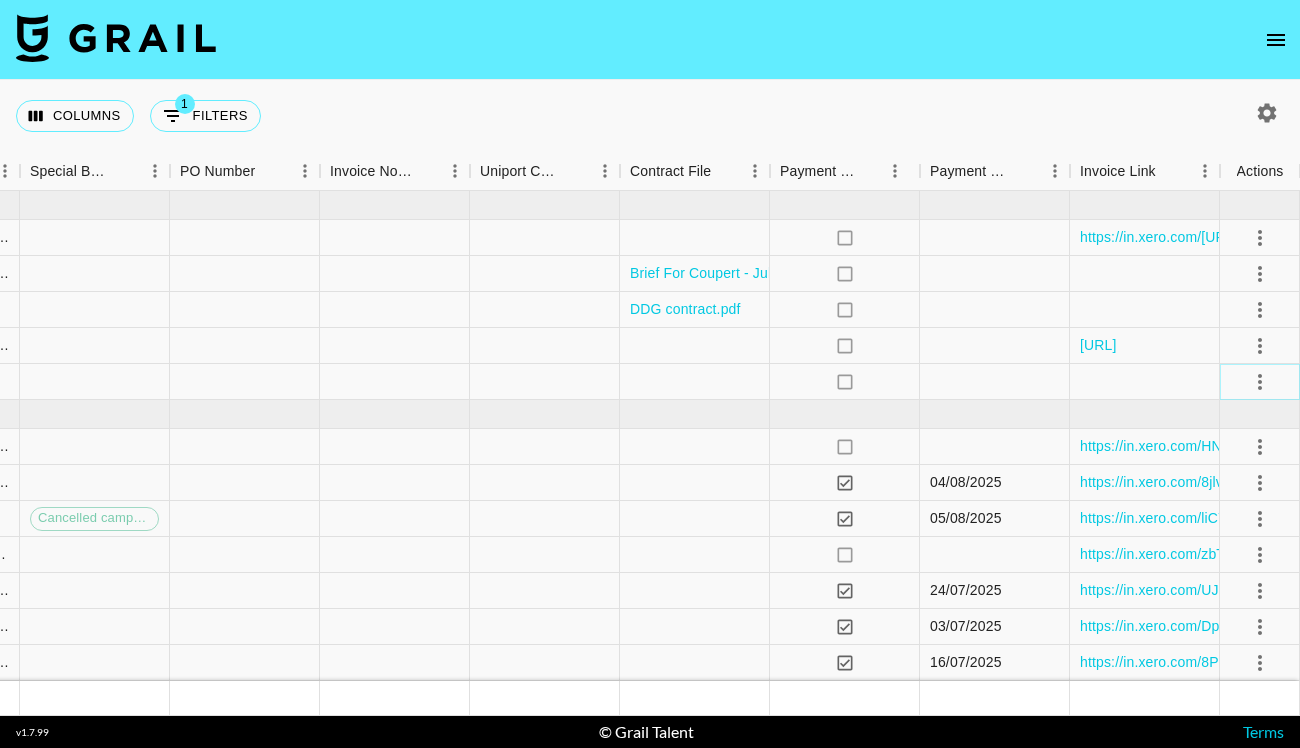 click 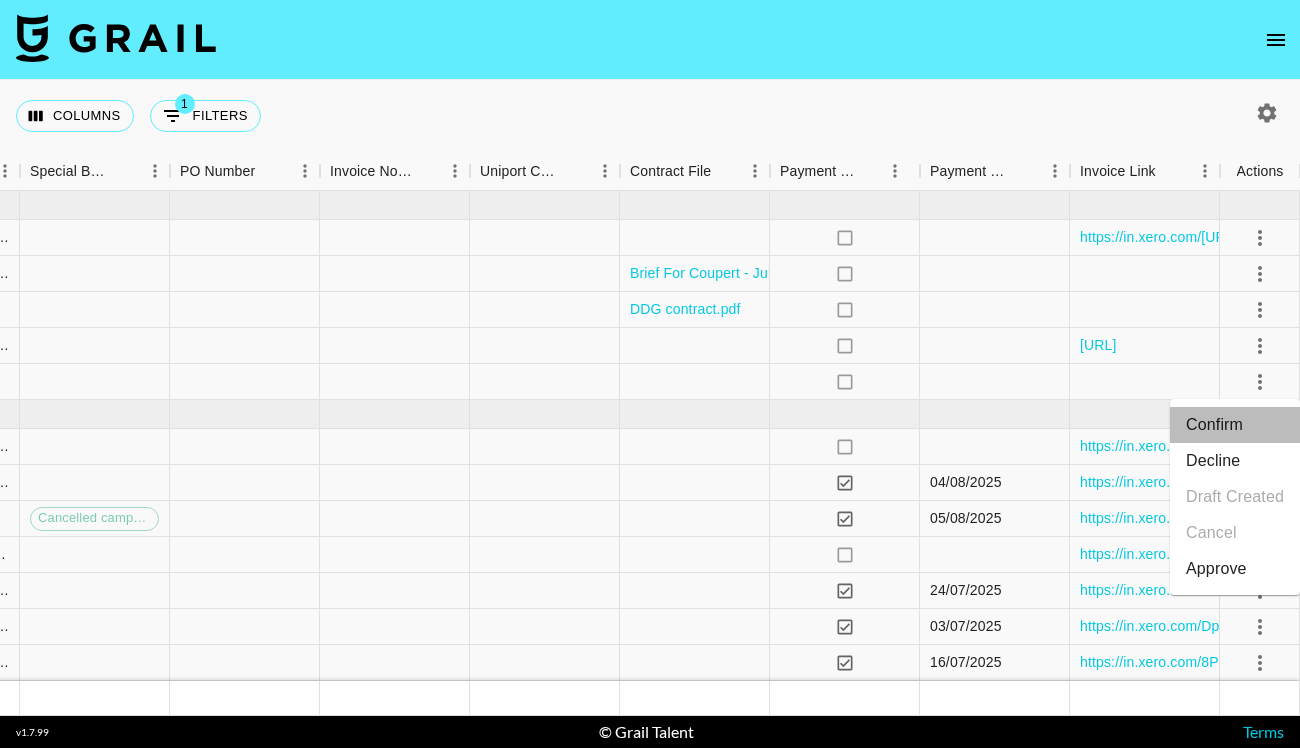 click on "Confirm" at bounding box center [1235, 425] 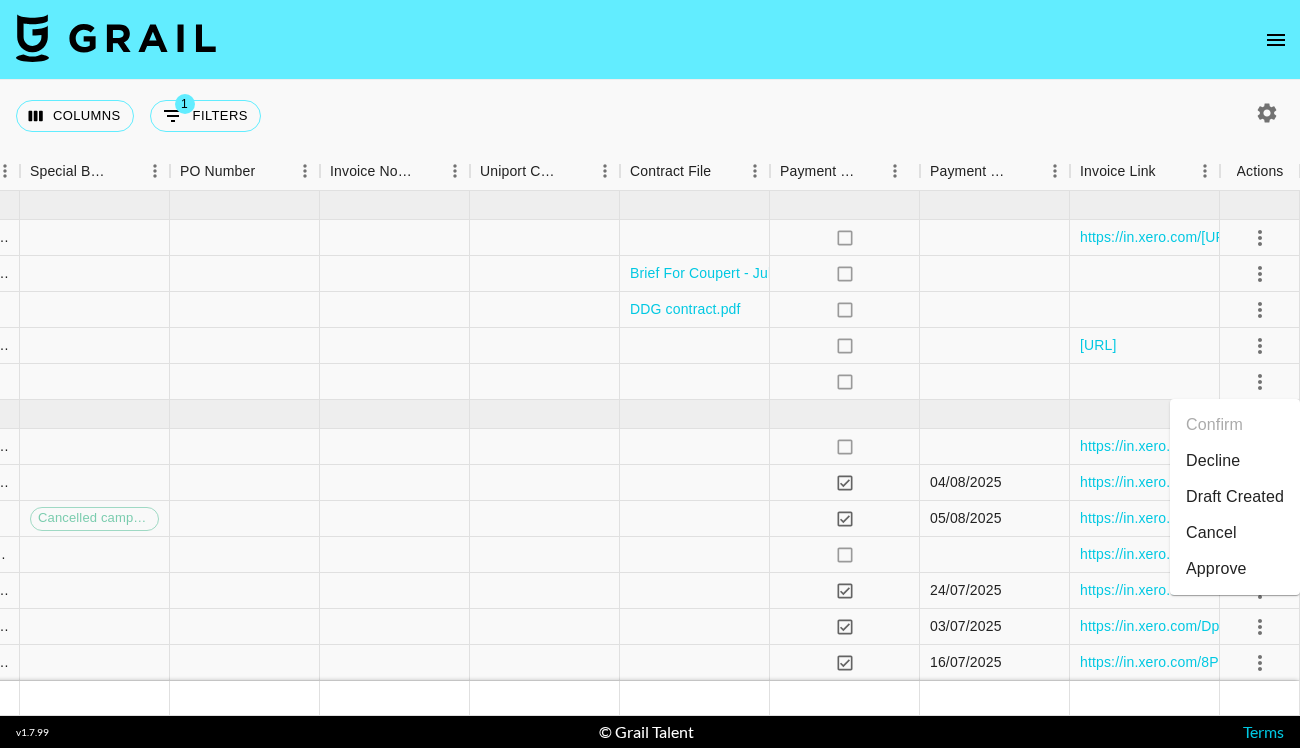 click on "Draft Created" at bounding box center (1235, 497) 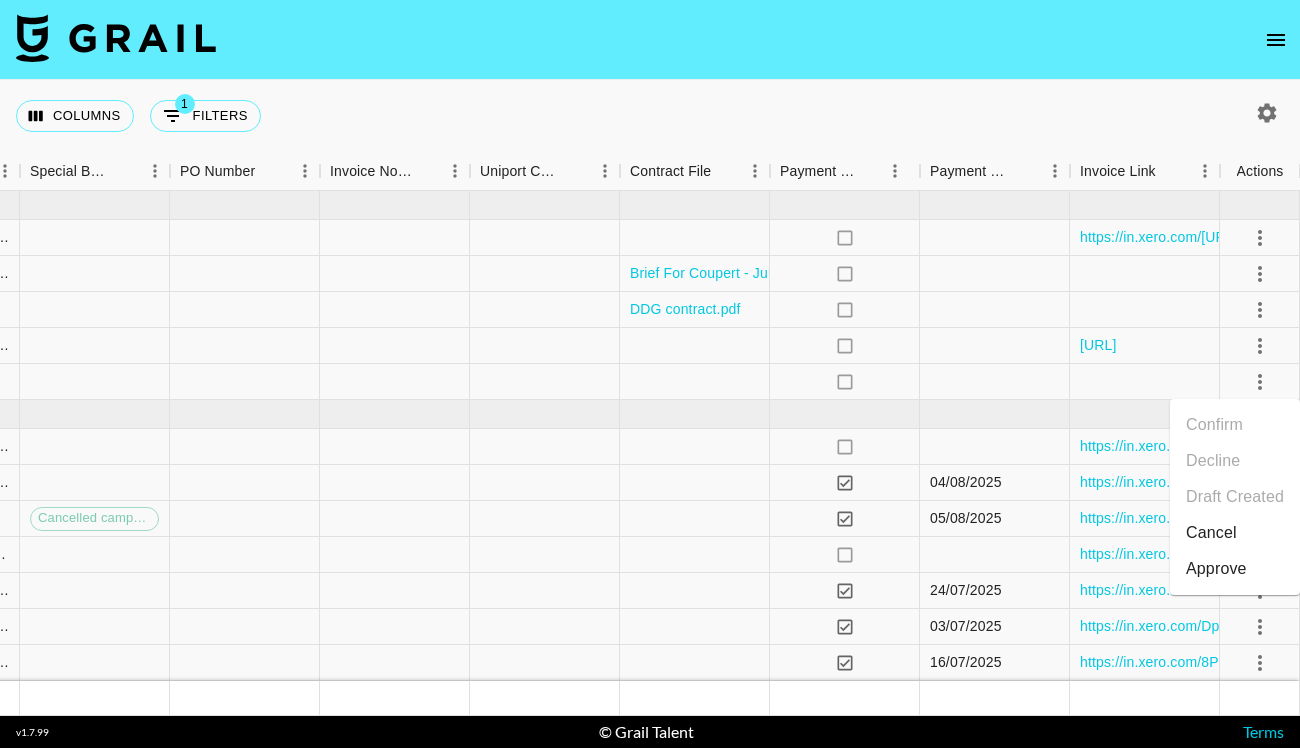 click on "Columns 1 Filters + Booking" at bounding box center (650, 116) 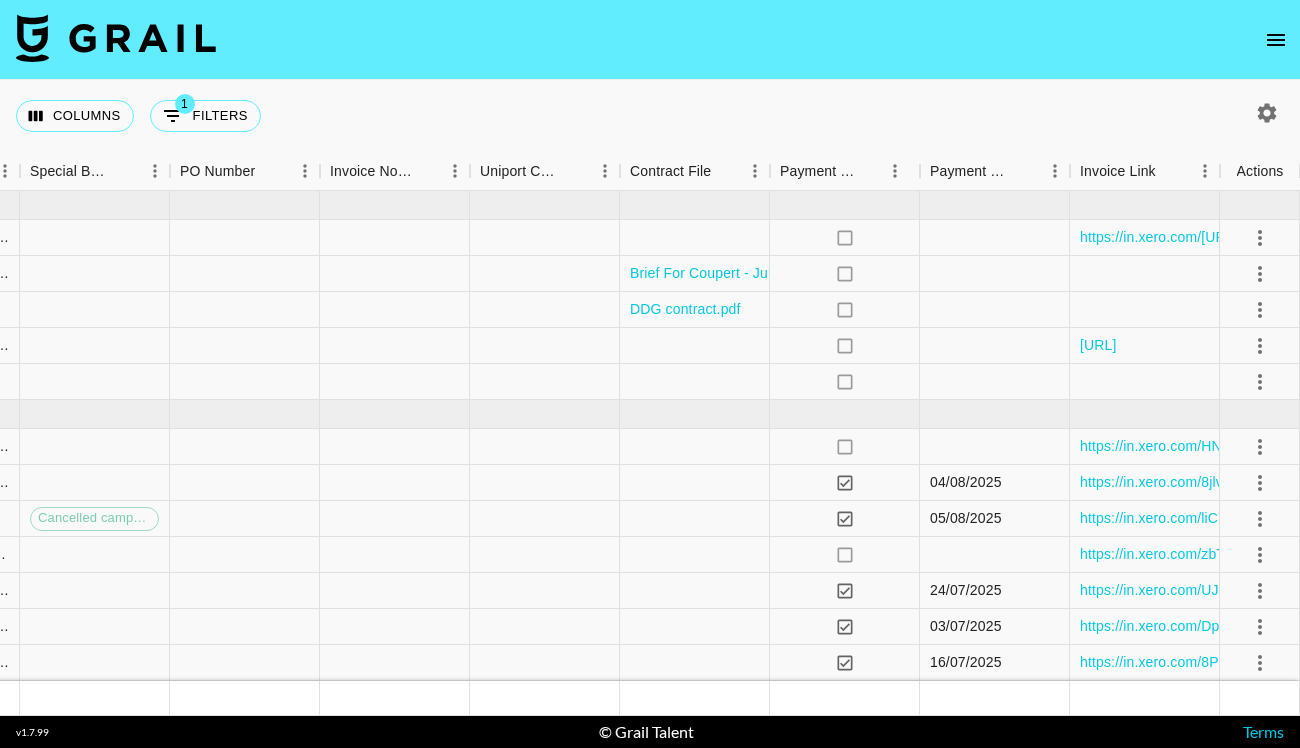 click 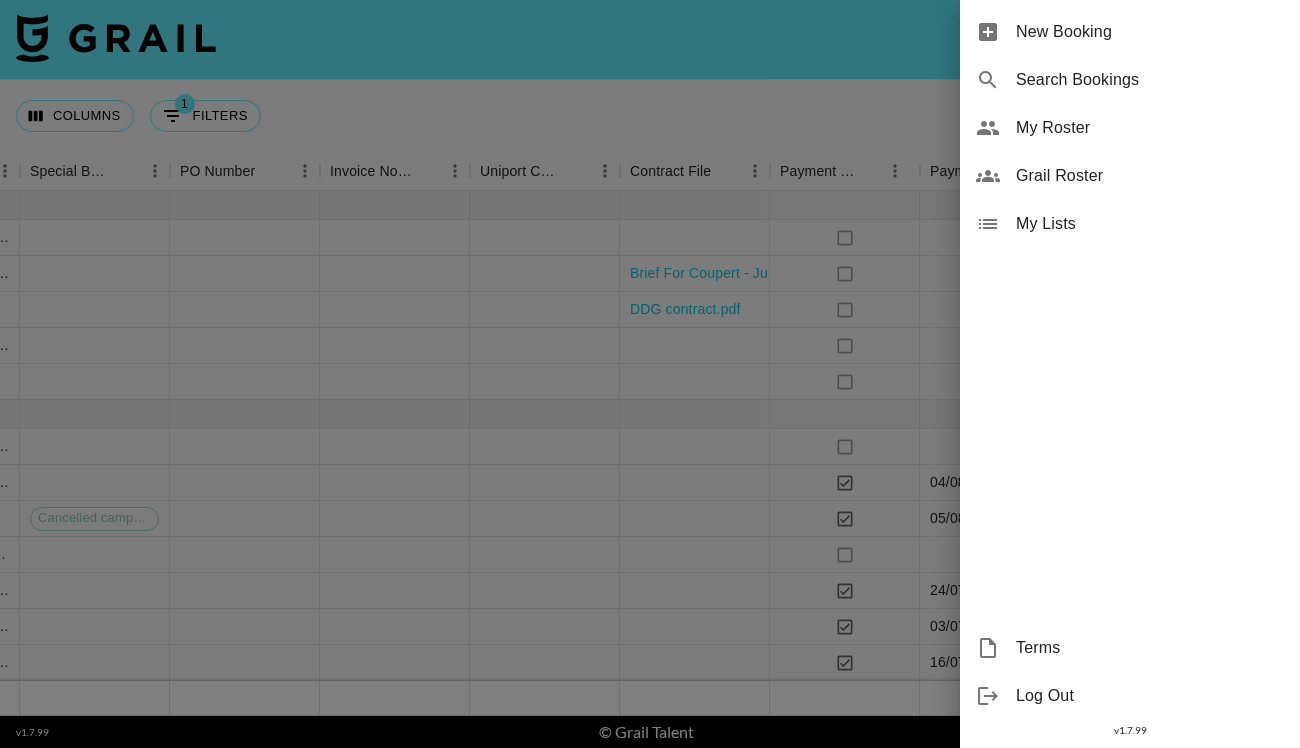 click on "New Booking" at bounding box center [1150, 32] 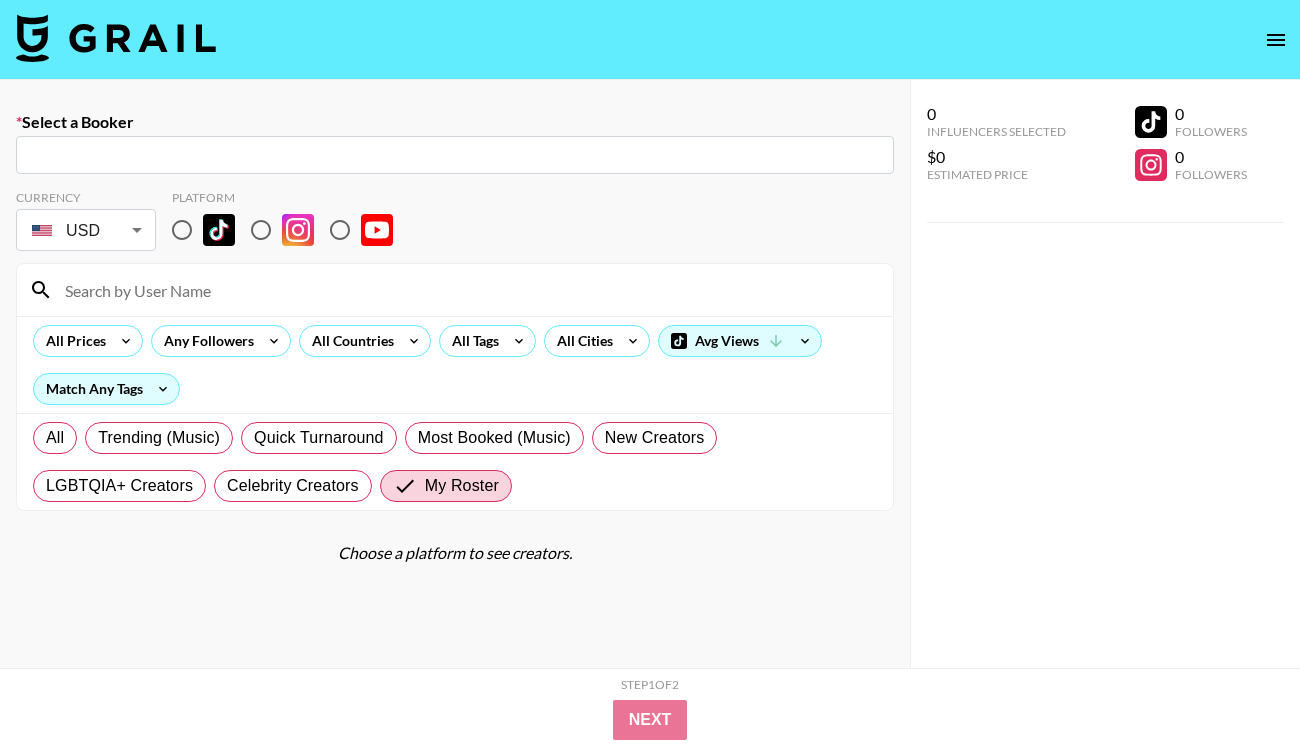 click on "​" at bounding box center (455, 155) 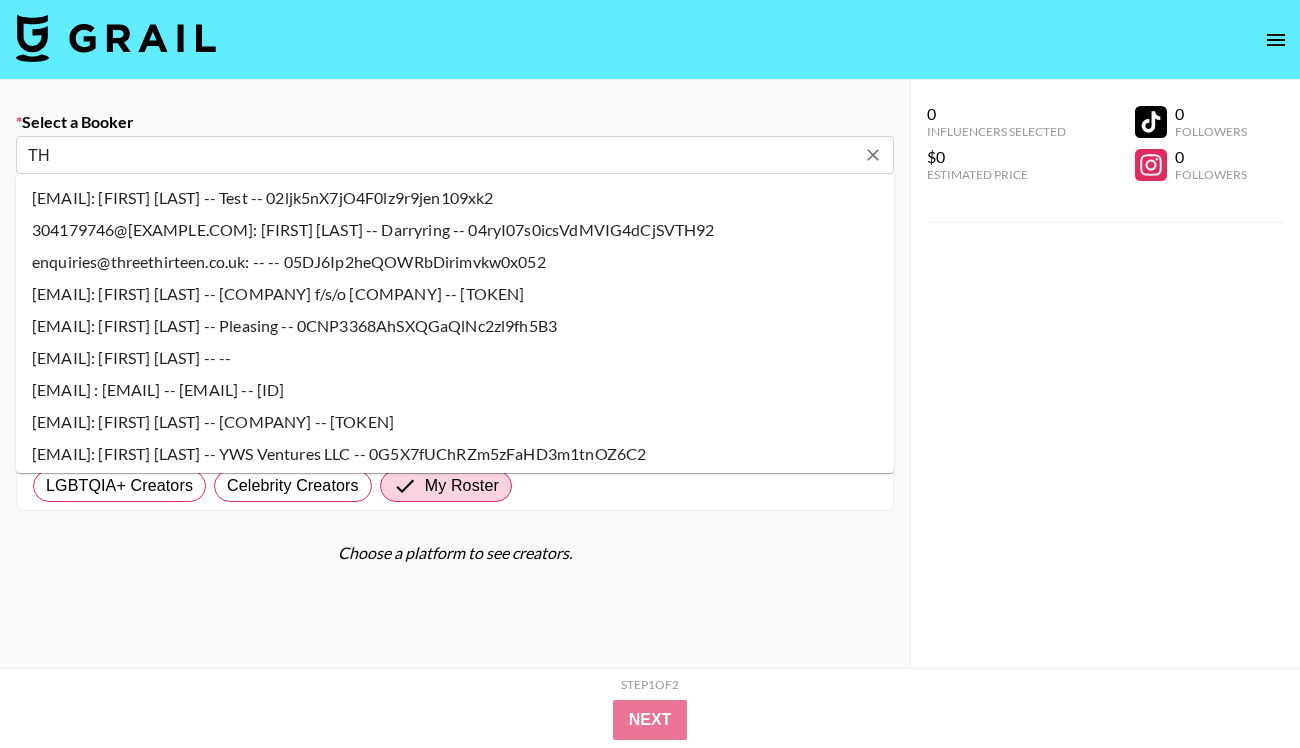 type on "T" 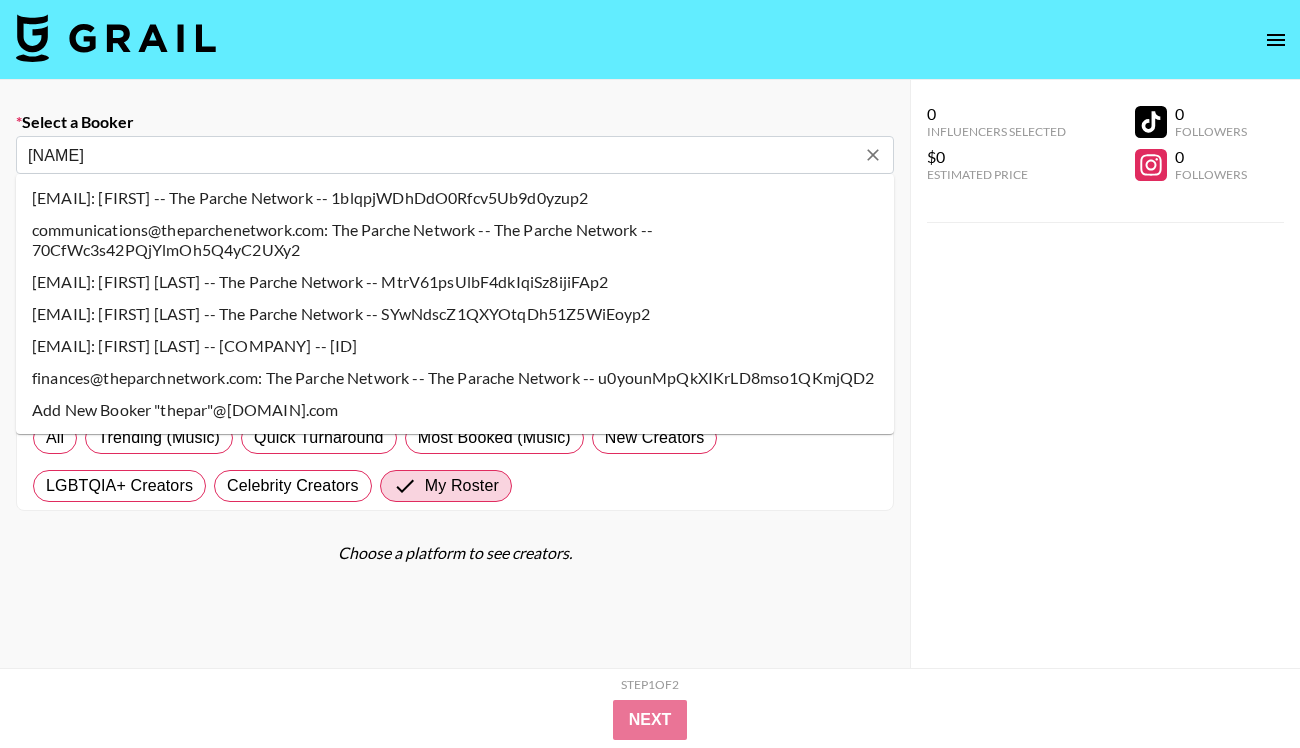click on "[FIRST]@[DOMAIN]: [FIRST] [LAST] -- The Parche Network -- SYwNdscZ1QXYOtqDh51Z5WiEoyp2" at bounding box center (455, 314) 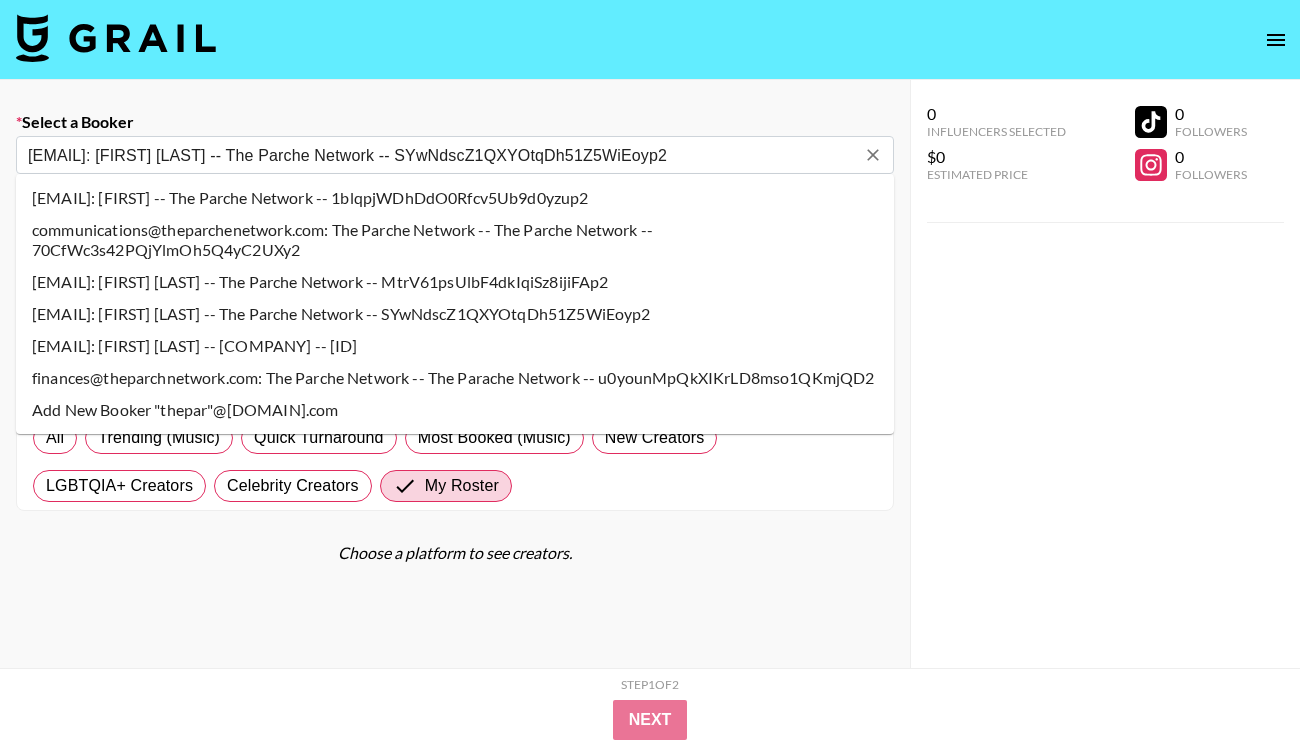 select on "Song" 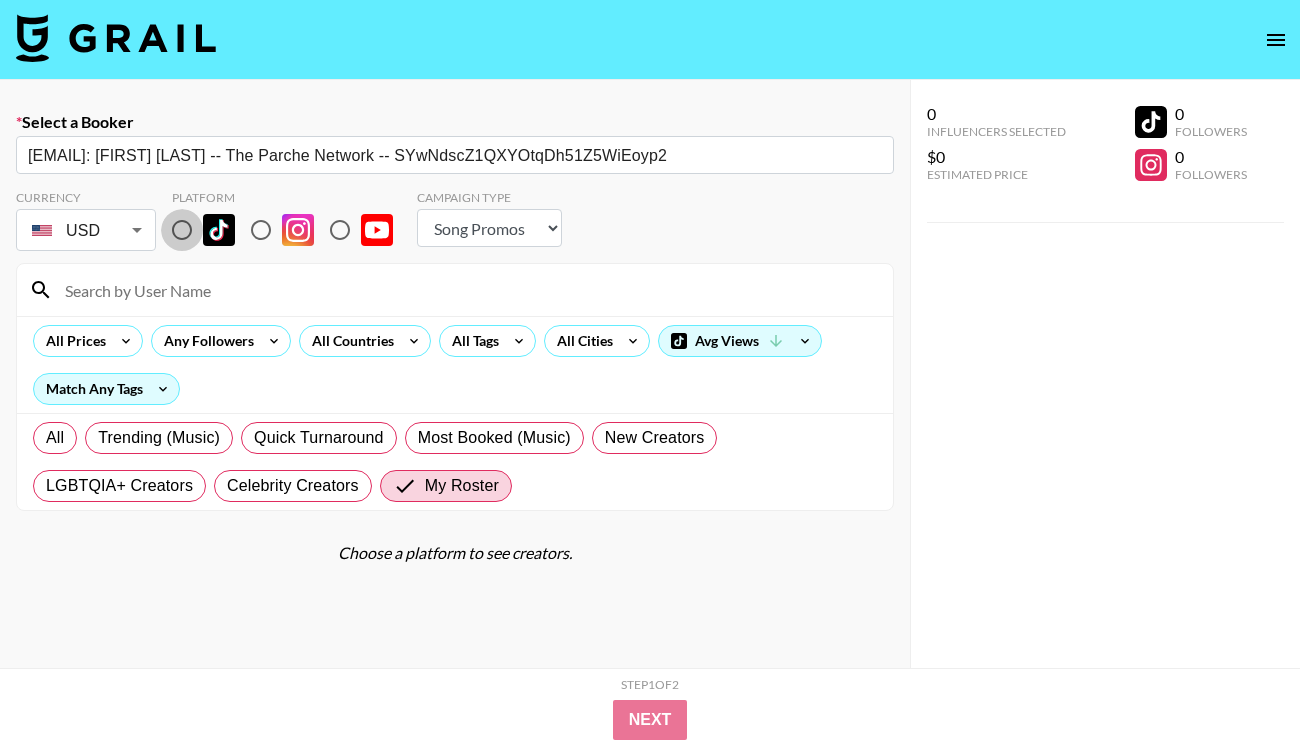 click at bounding box center [182, 230] 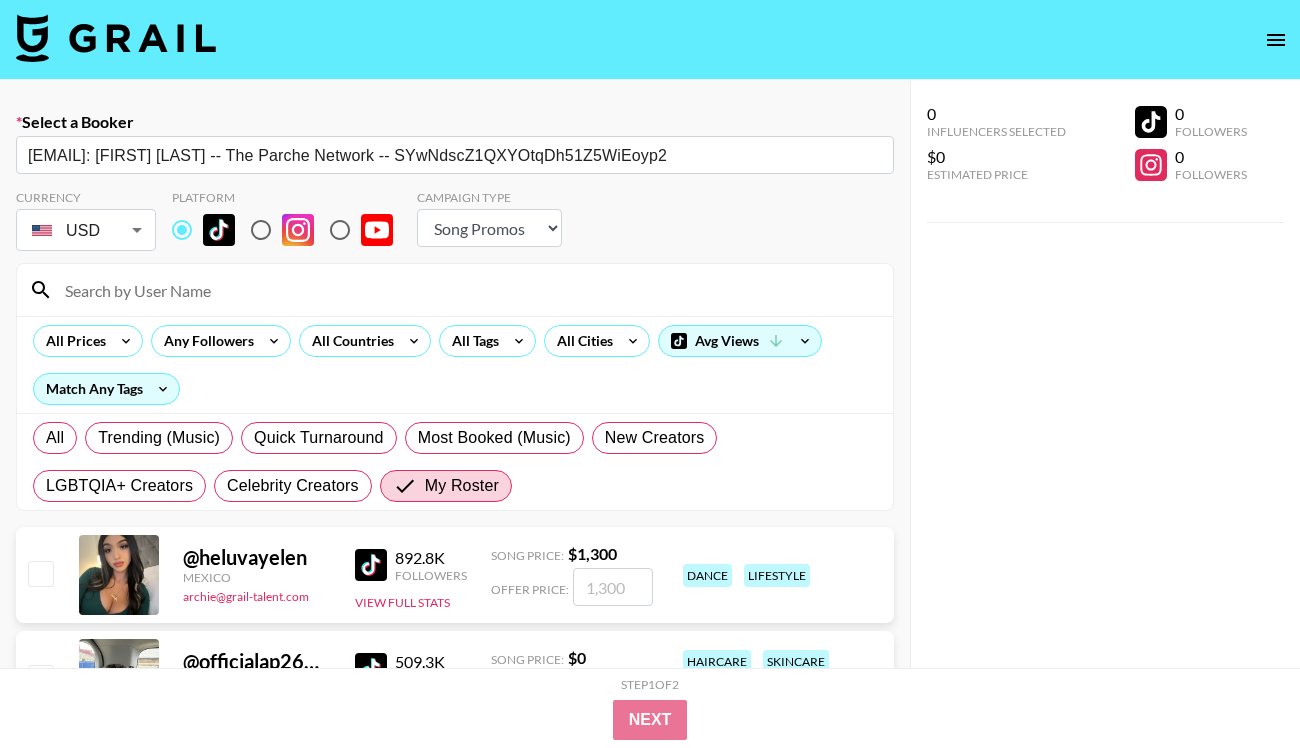 click at bounding box center [467, 290] 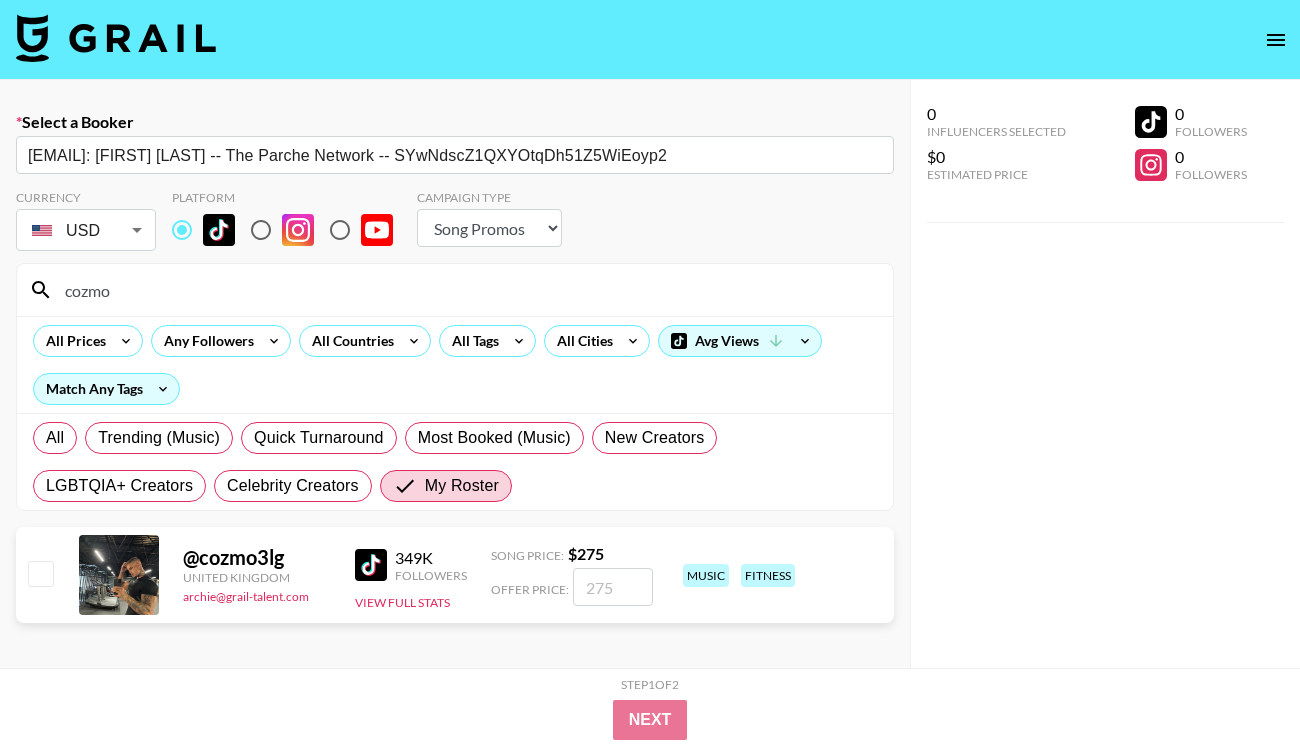 type on "[FIRST]" 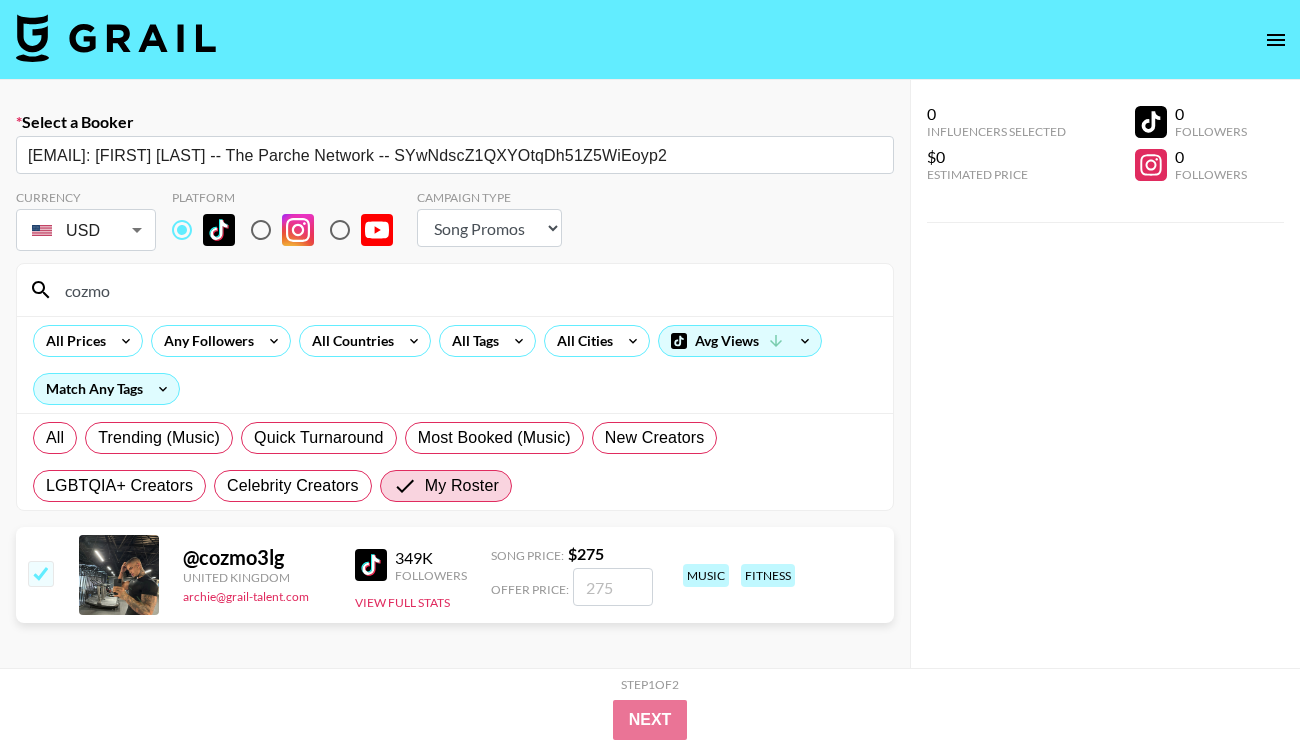 checkbox on "true" 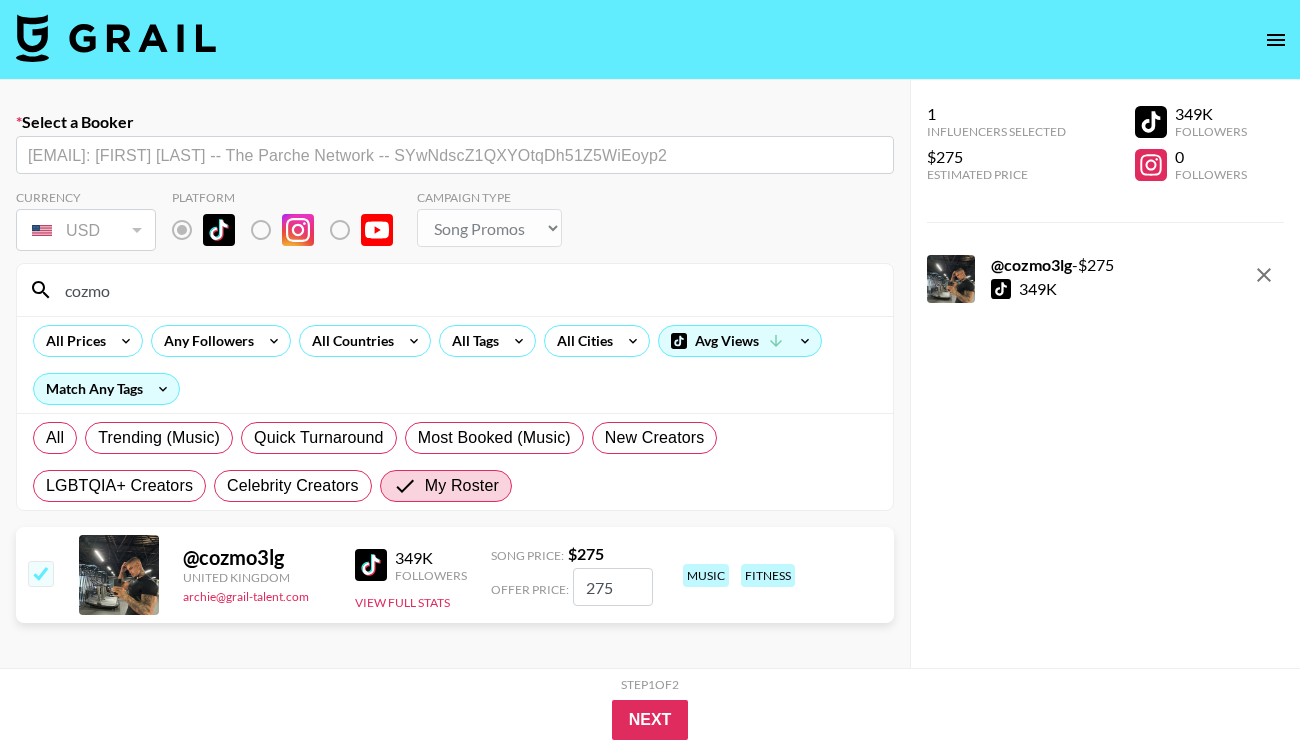 click on "275" at bounding box center [613, 587] 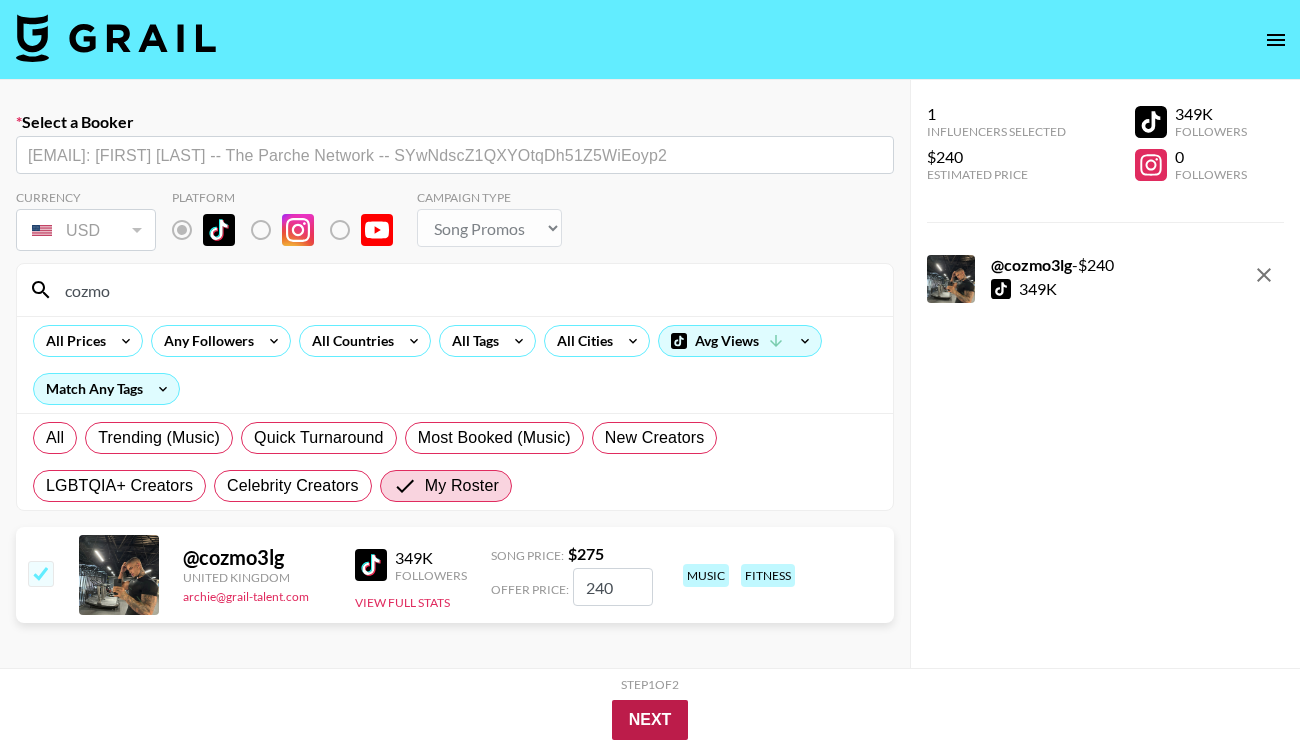 type on "240" 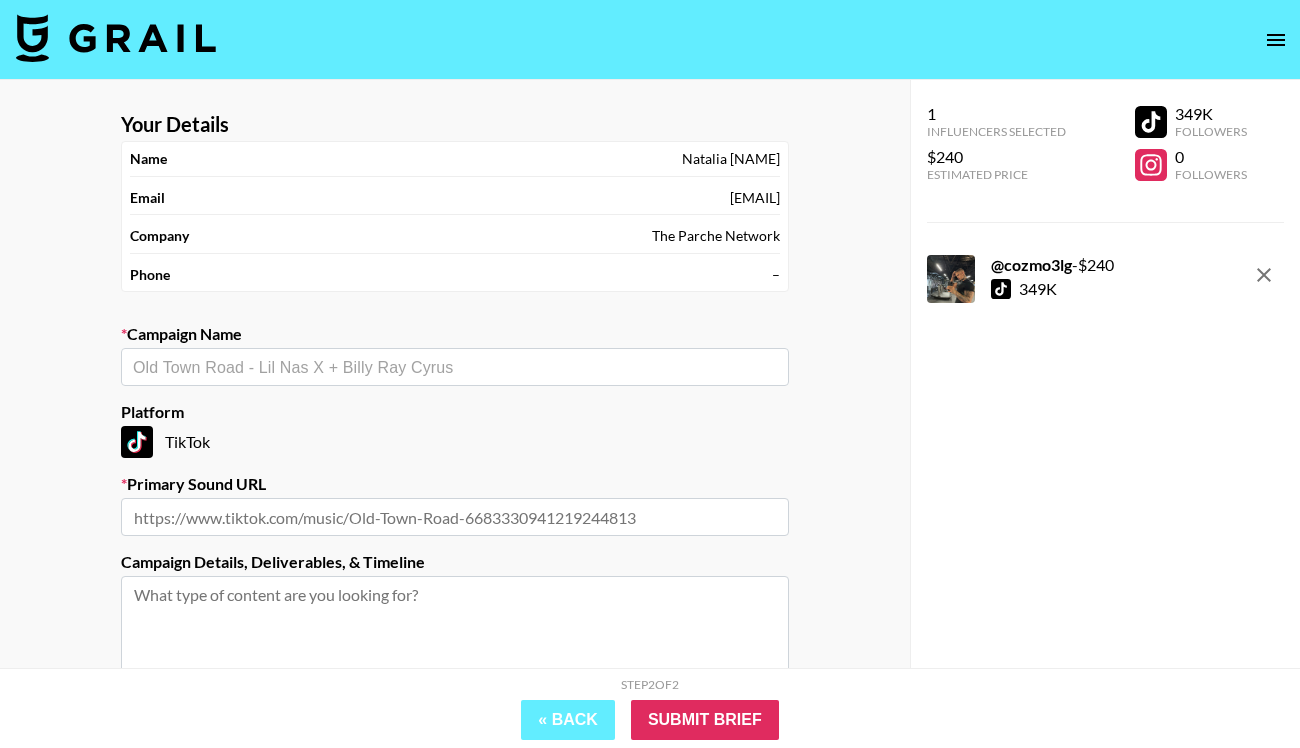 click at bounding box center (455, 367) 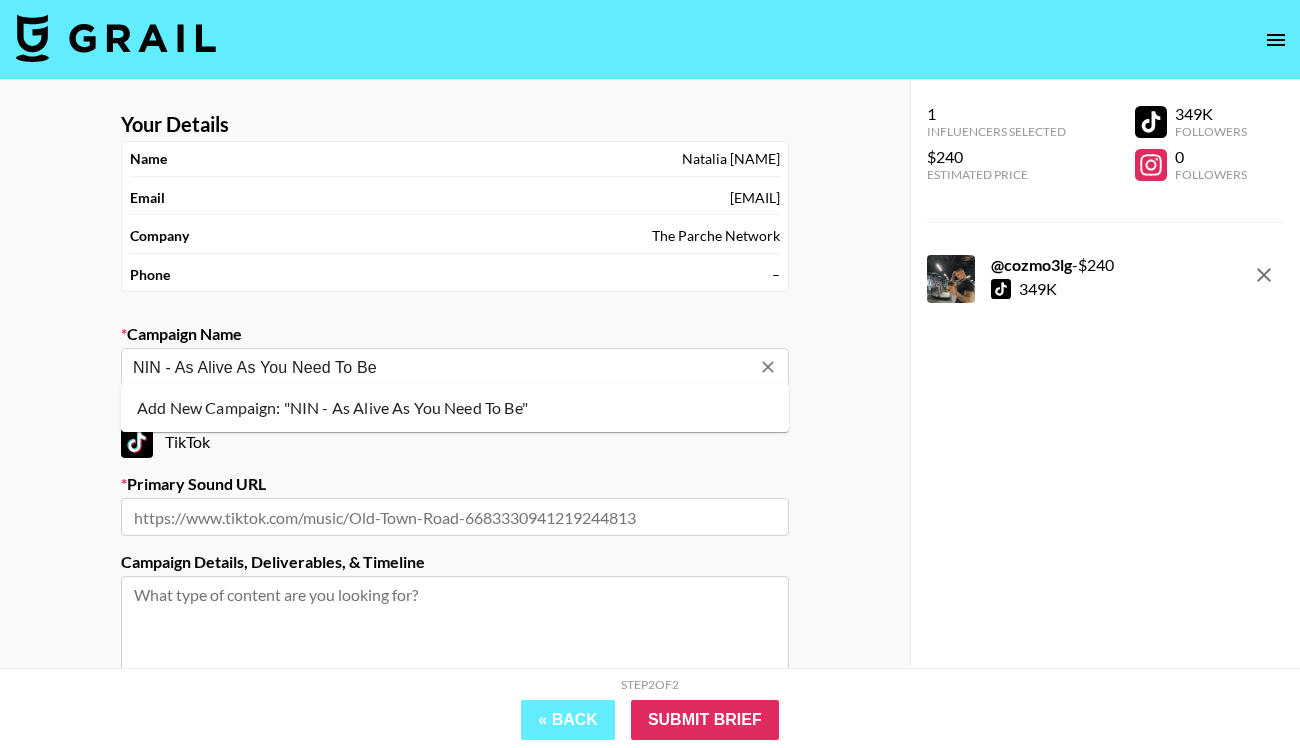 click on "Add New Campaign: "NIN - As Alive As You Need To Be"" at bounding box center [455, 408] 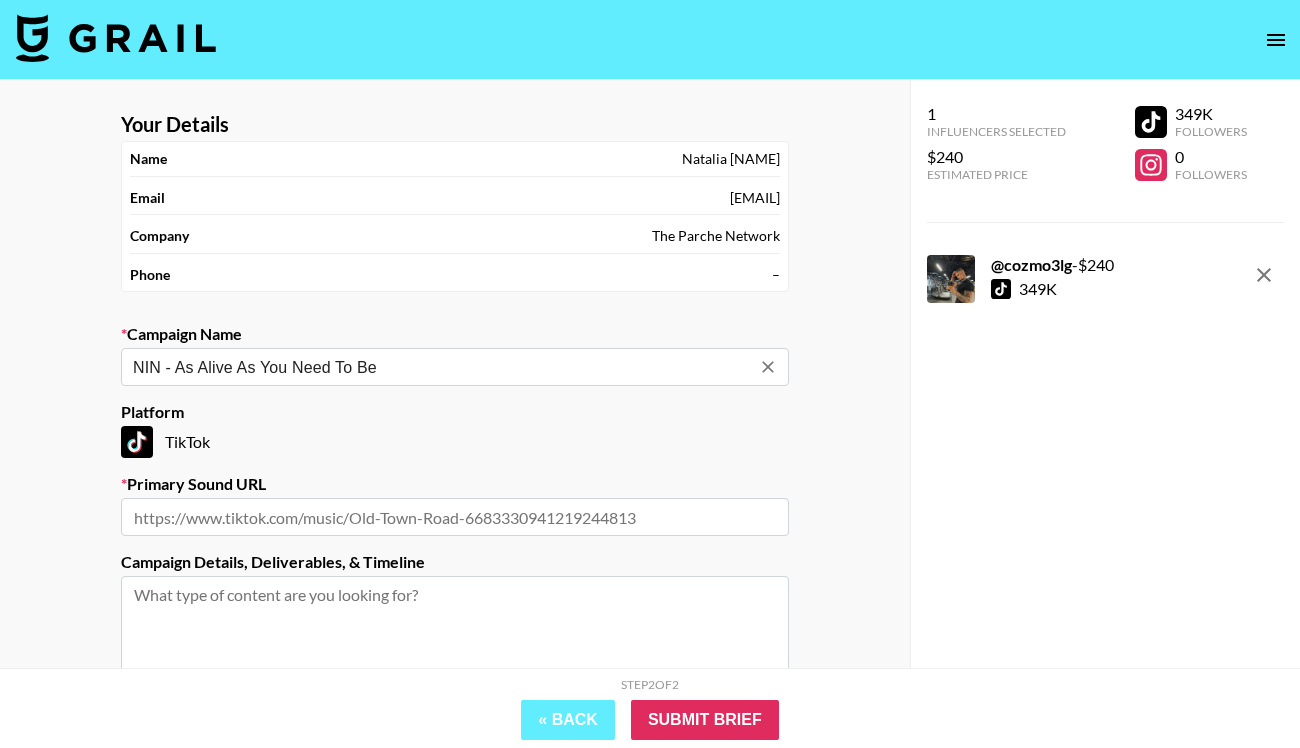 type on "NIN - As Alive As You Need To Be" 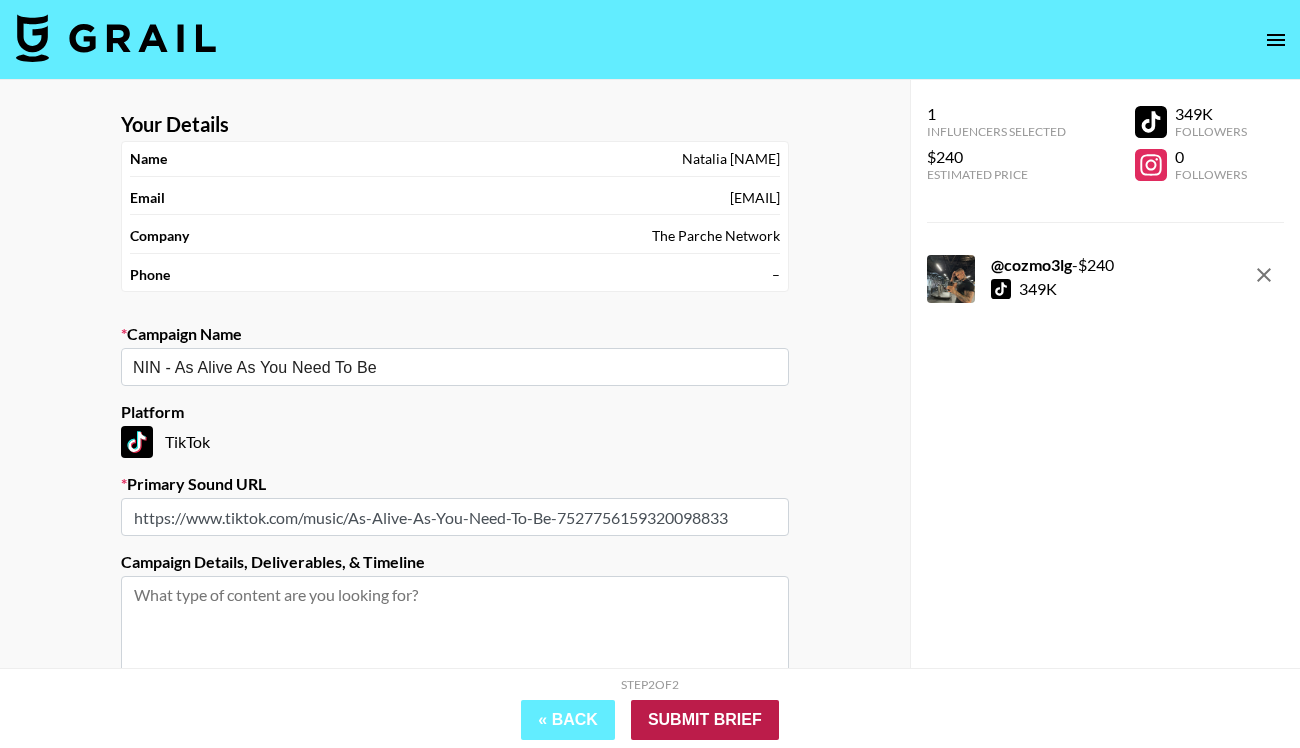 type on "https://www.tiktok.com/music/As-Alive-As-You-Need-To-Be-7527756159320098833" 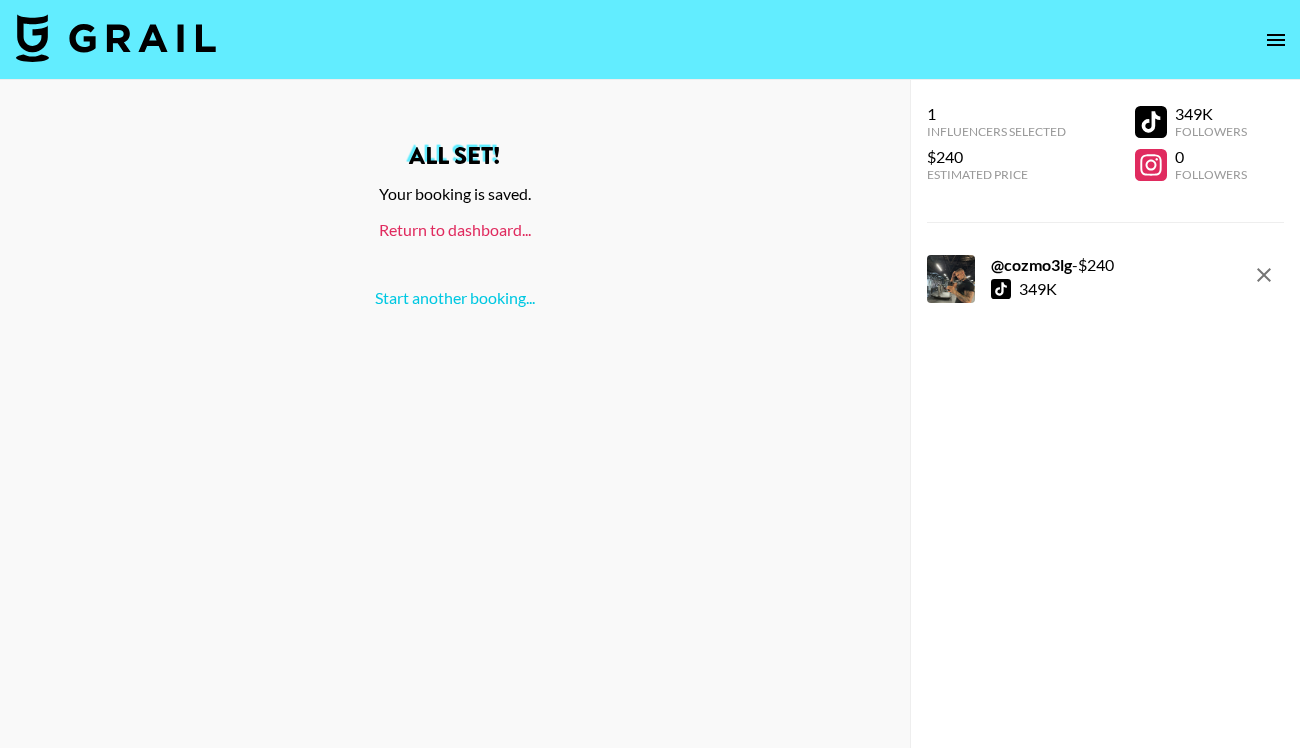 click on "Return to dashboard..." at bounding box center (455, 229) 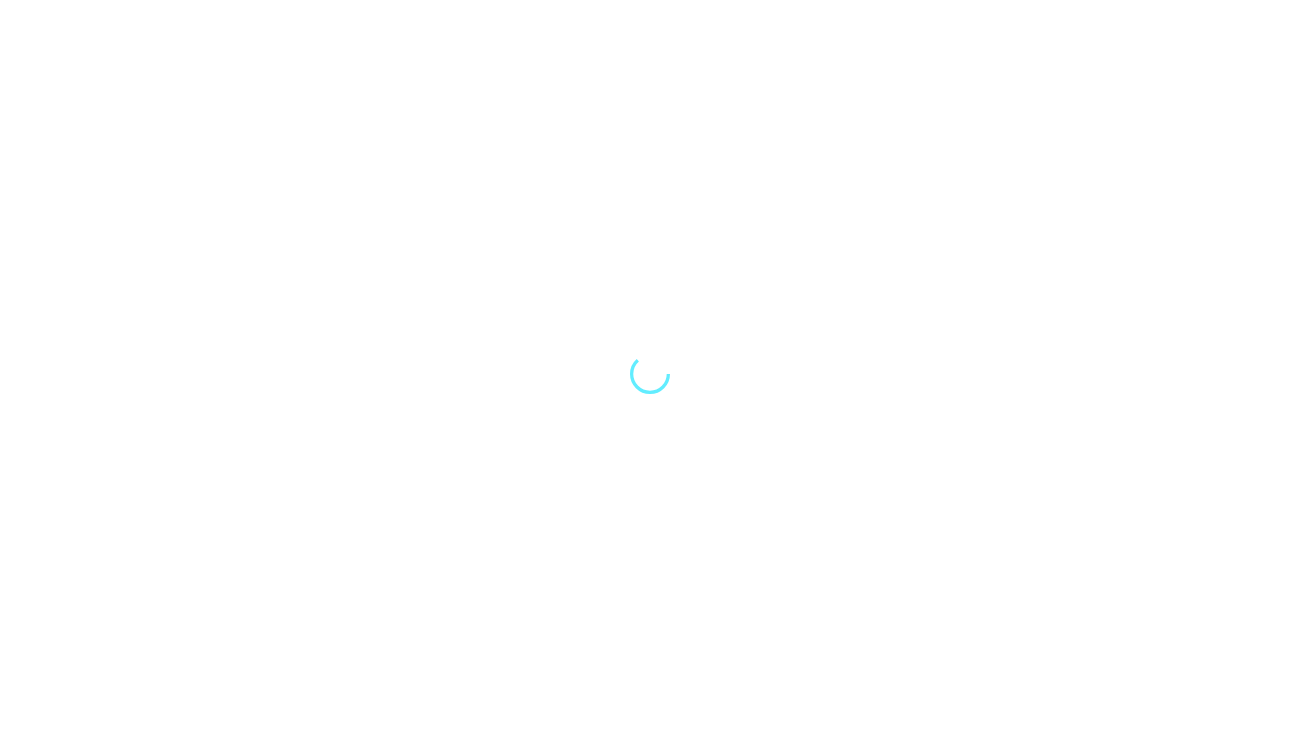 scroll, scrollTop: 0, scrollLeft: 0, axis: both 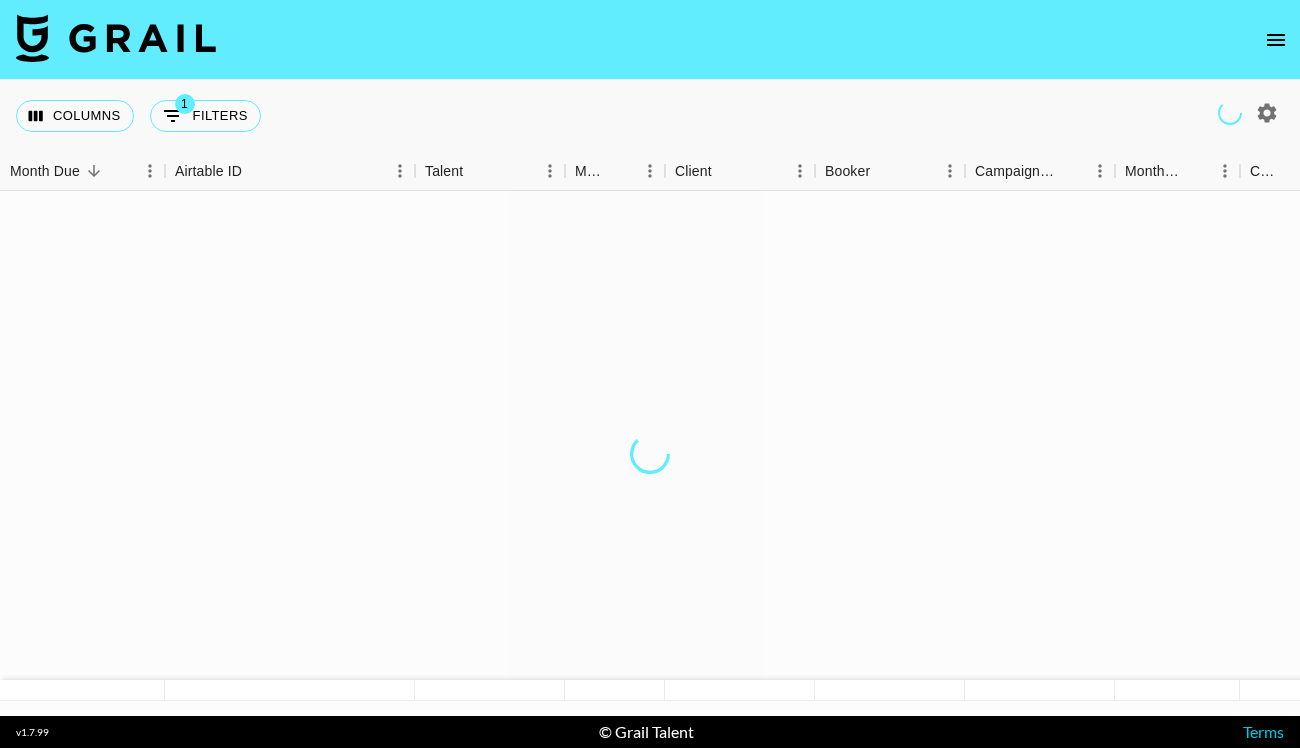 click 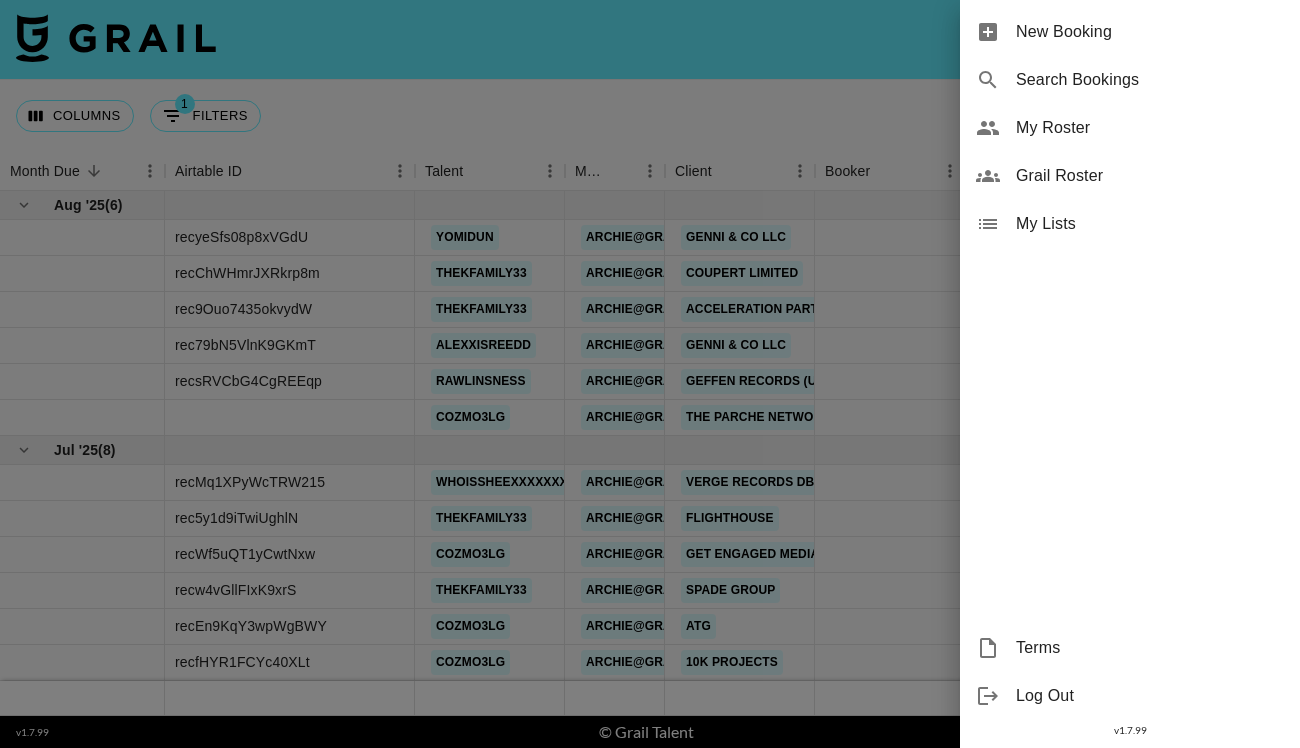 click on "New Booking" at bounding box center (1150, 32) 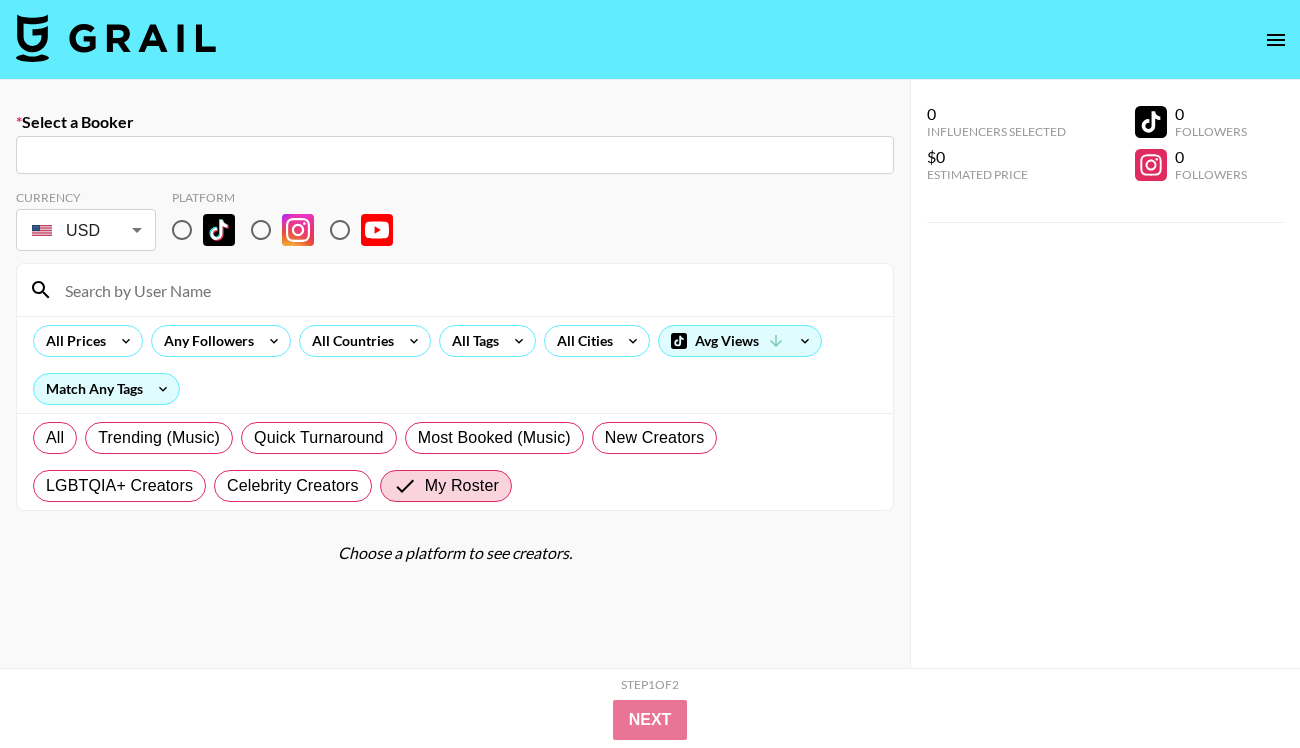 click on "​" at bounding box center (455, 155) 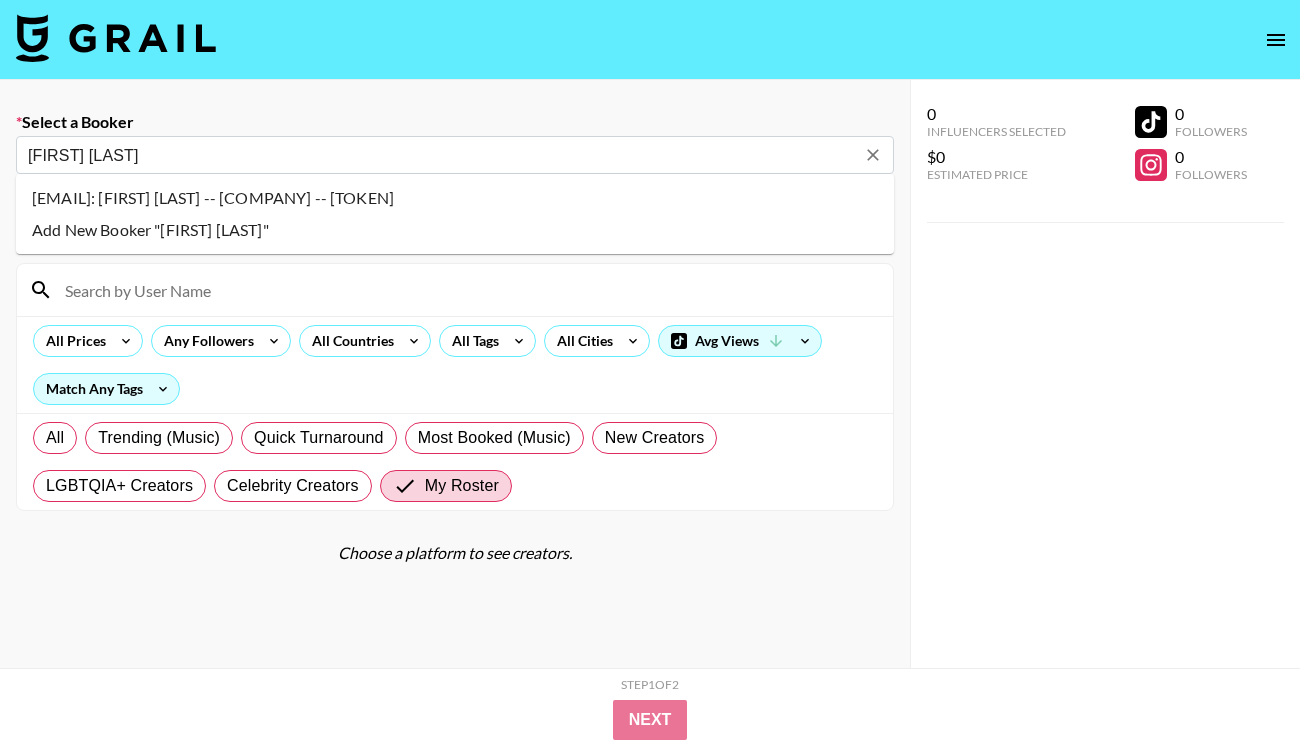 click on "[EMAIL]: [FIRST] [LAST] -- [COMPANY] -- [TOKEN]" at bounding box center [455, 198] 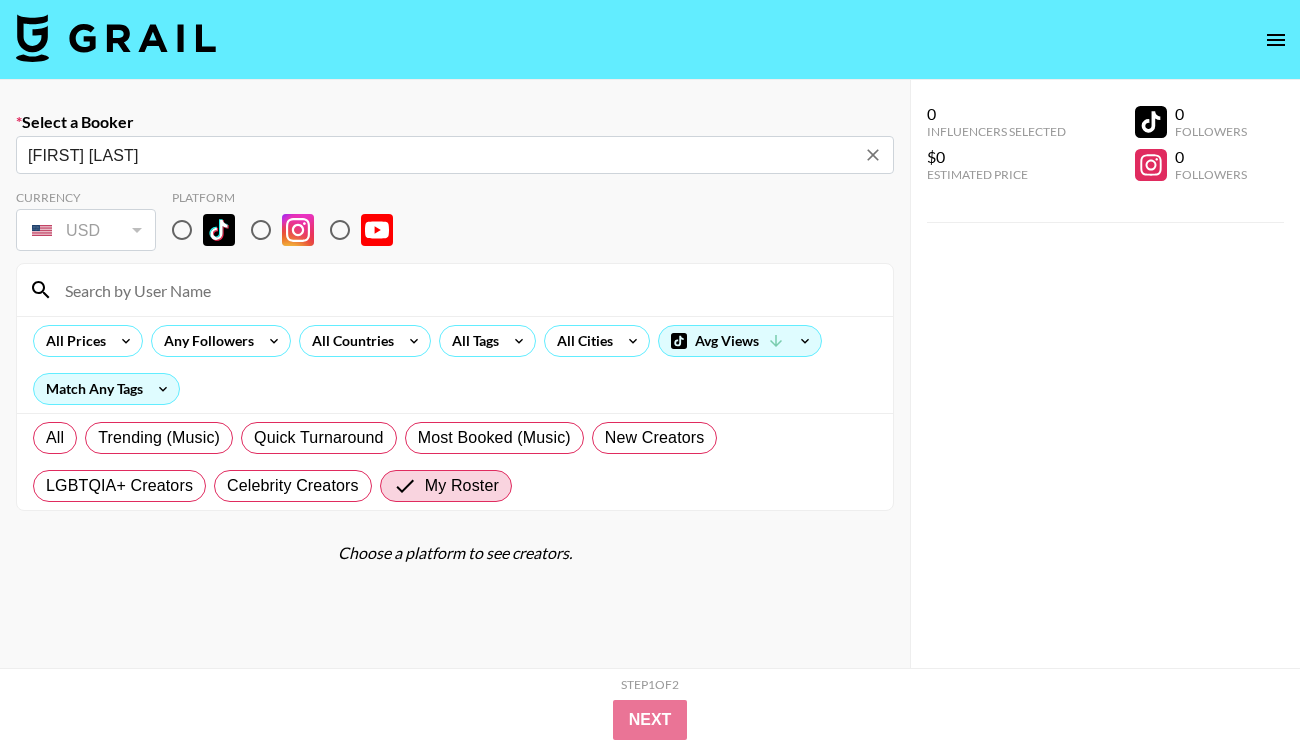 type on "[EMAIL]: [FIRST] [LAST] -- [COMPANY] -- [TOKEN]" 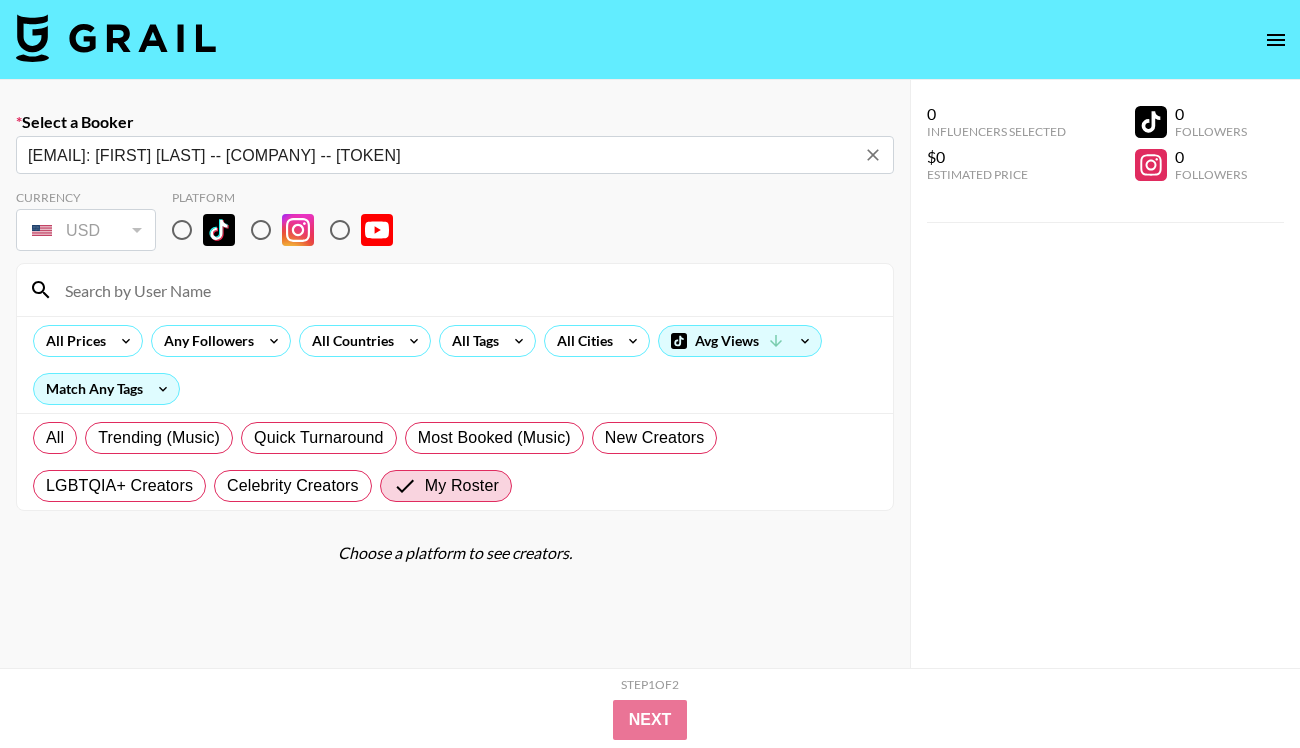 click at bounding box center [182, 230] 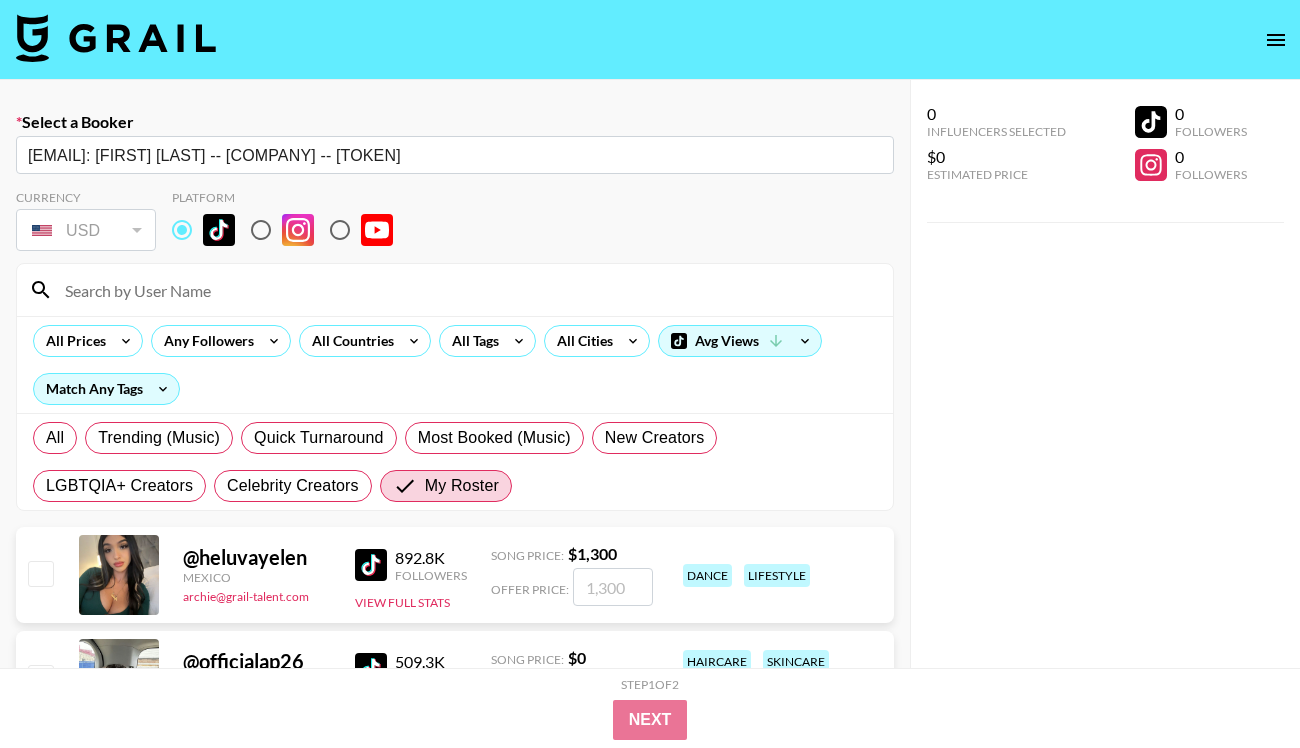 click at bounding box center (467, 290) 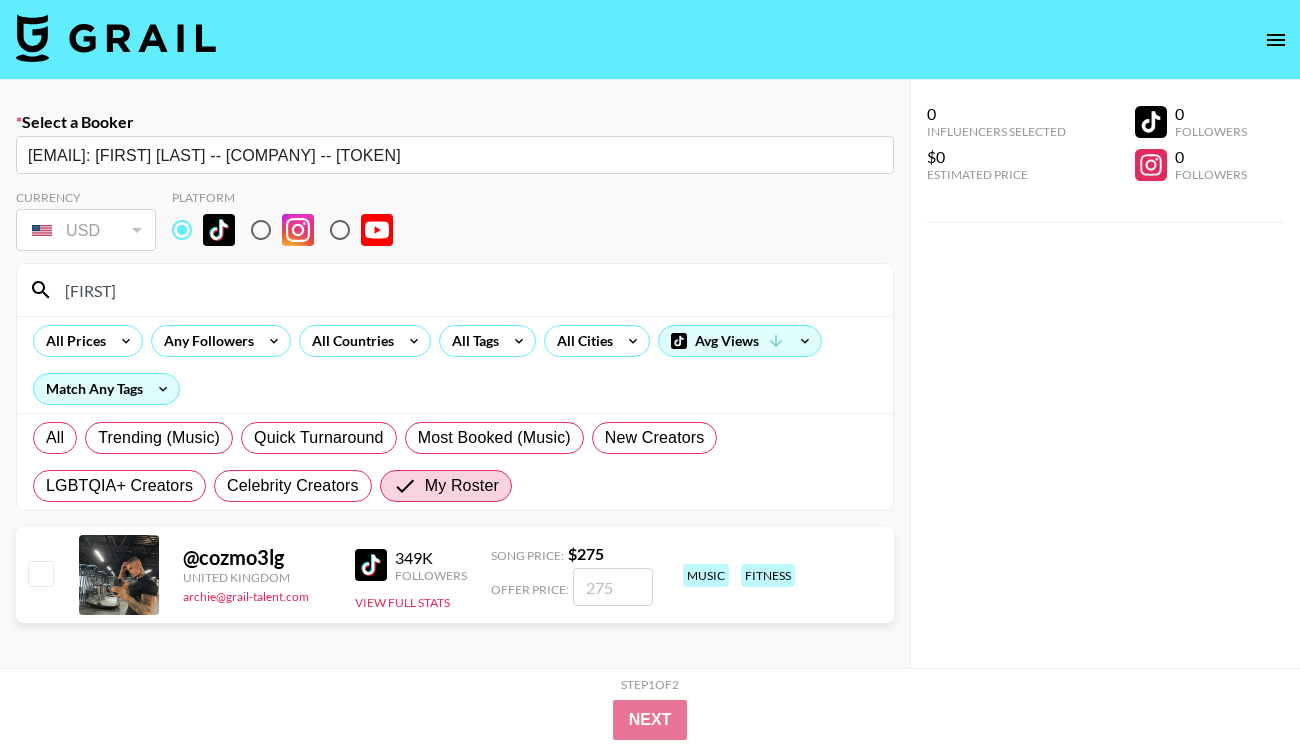 type on "[FIRST]" 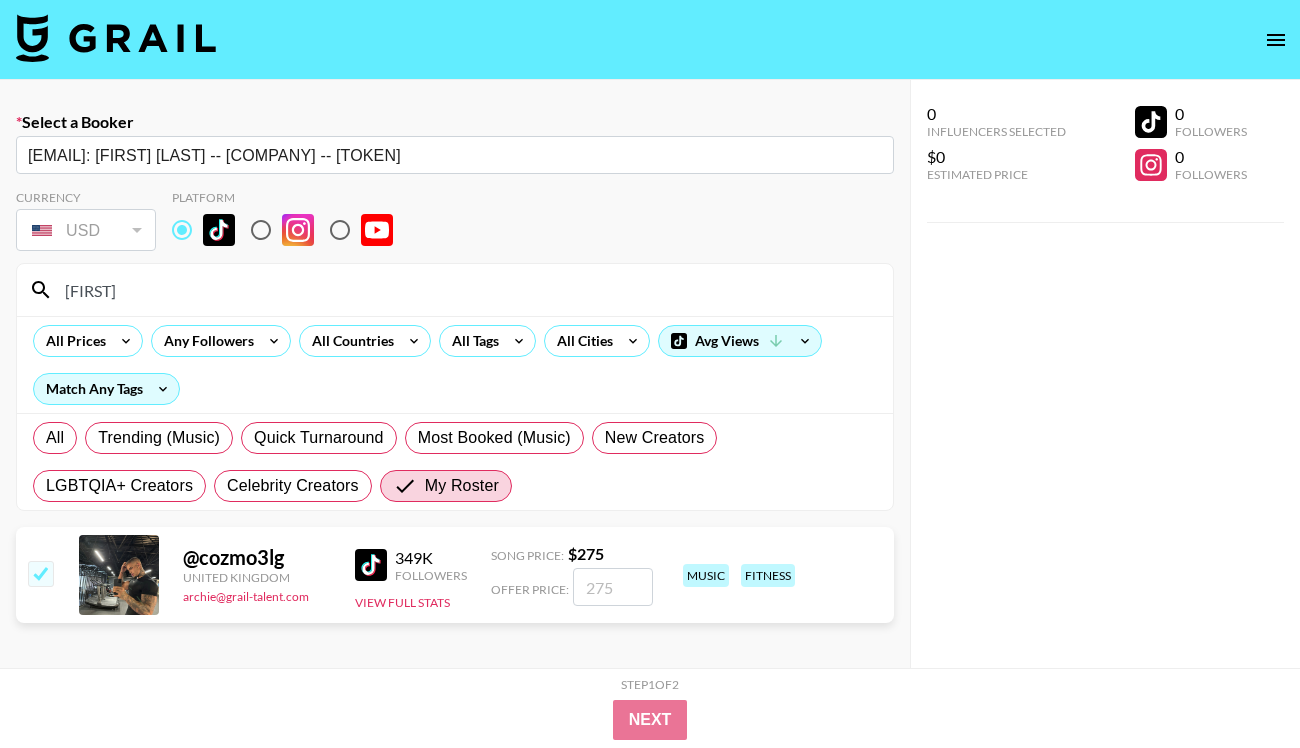 checkbox on "true" 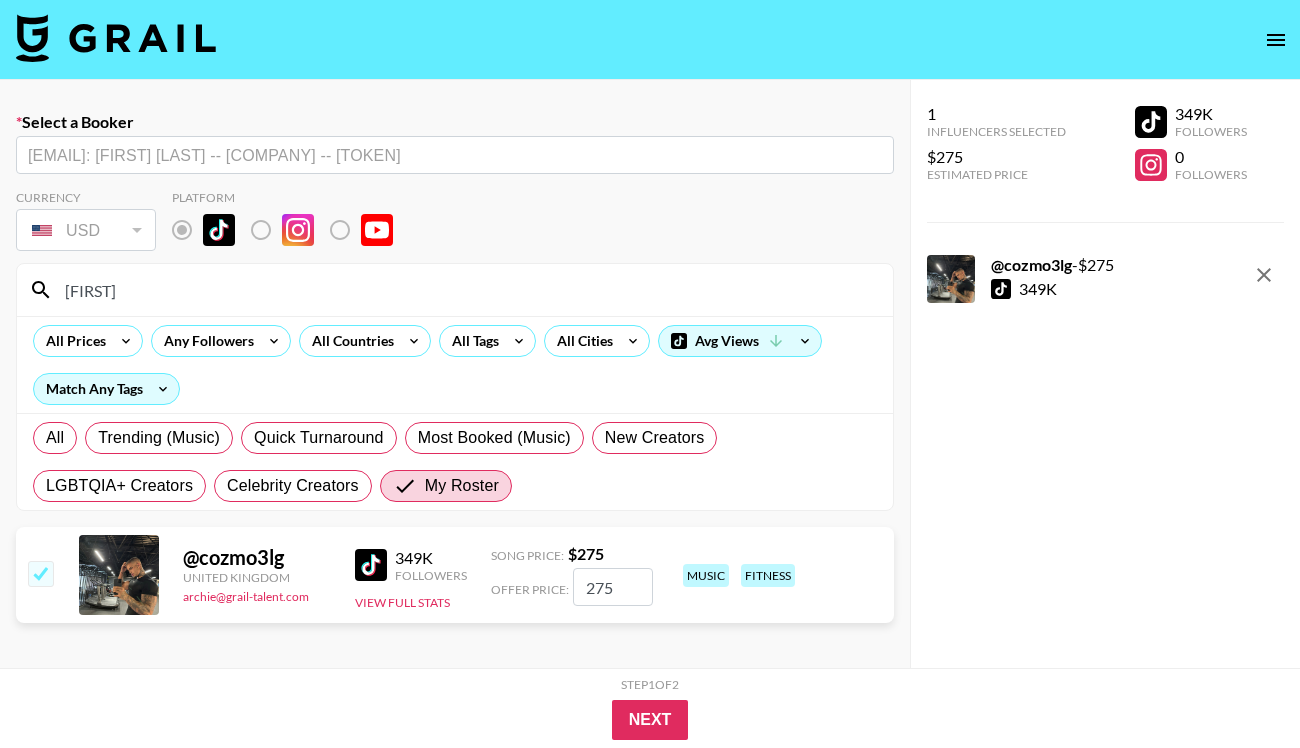 drag, startPoint x: 612, startPoint y: 594, endPoint x: 559, endPoint y: 603, distance: 53.75872 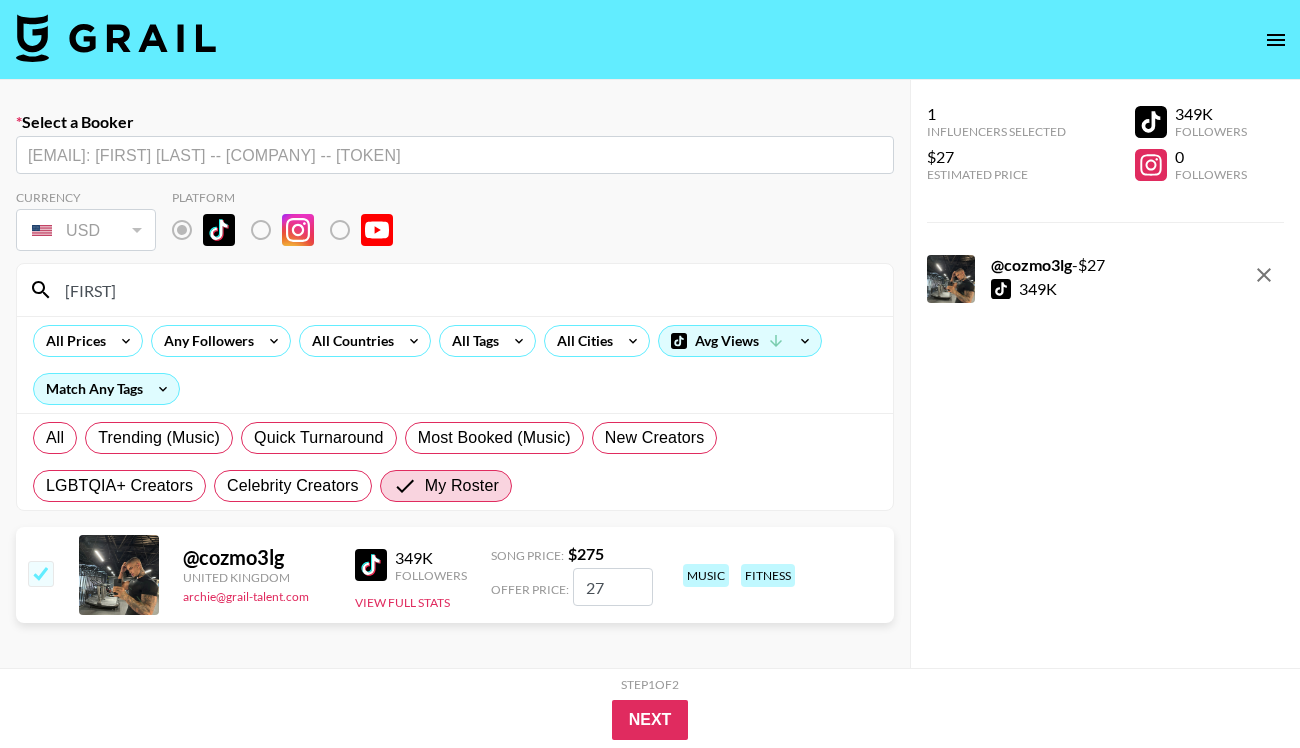 type on "2" 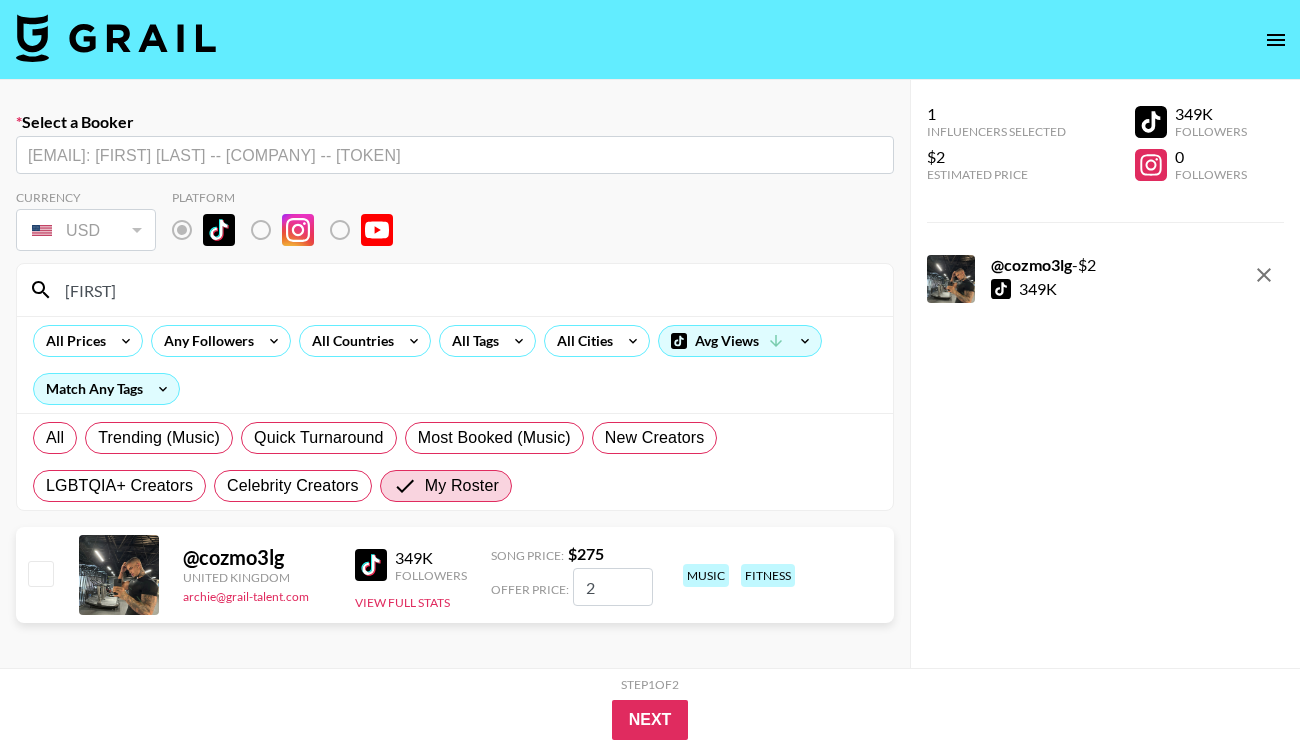 checkbox on "false" 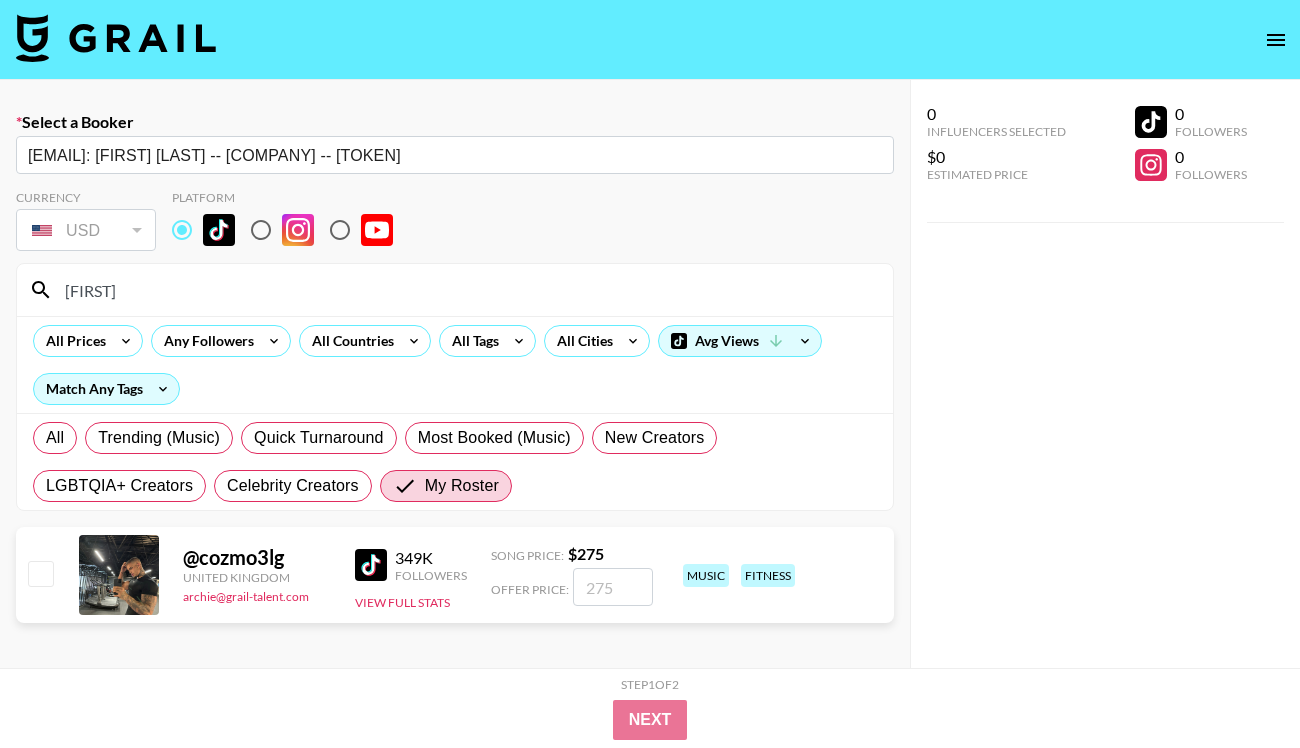 checkbox on "true" 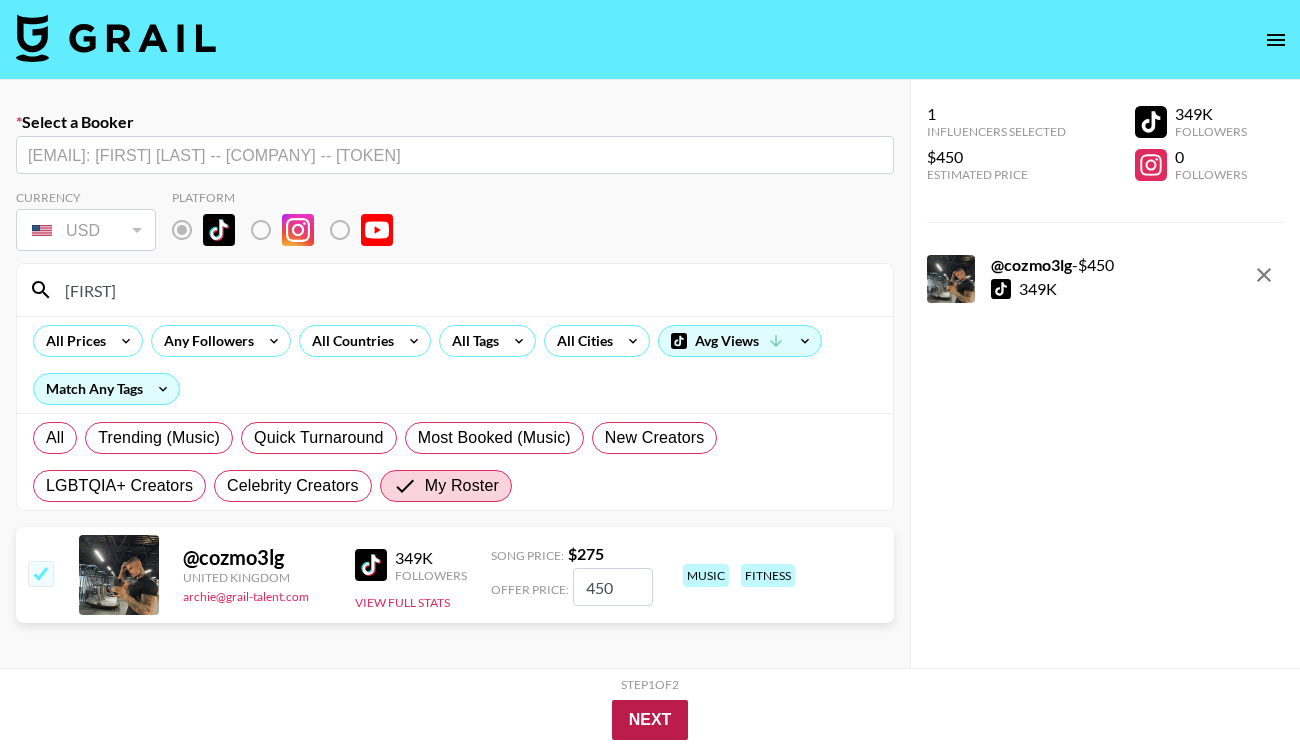 type on "450" 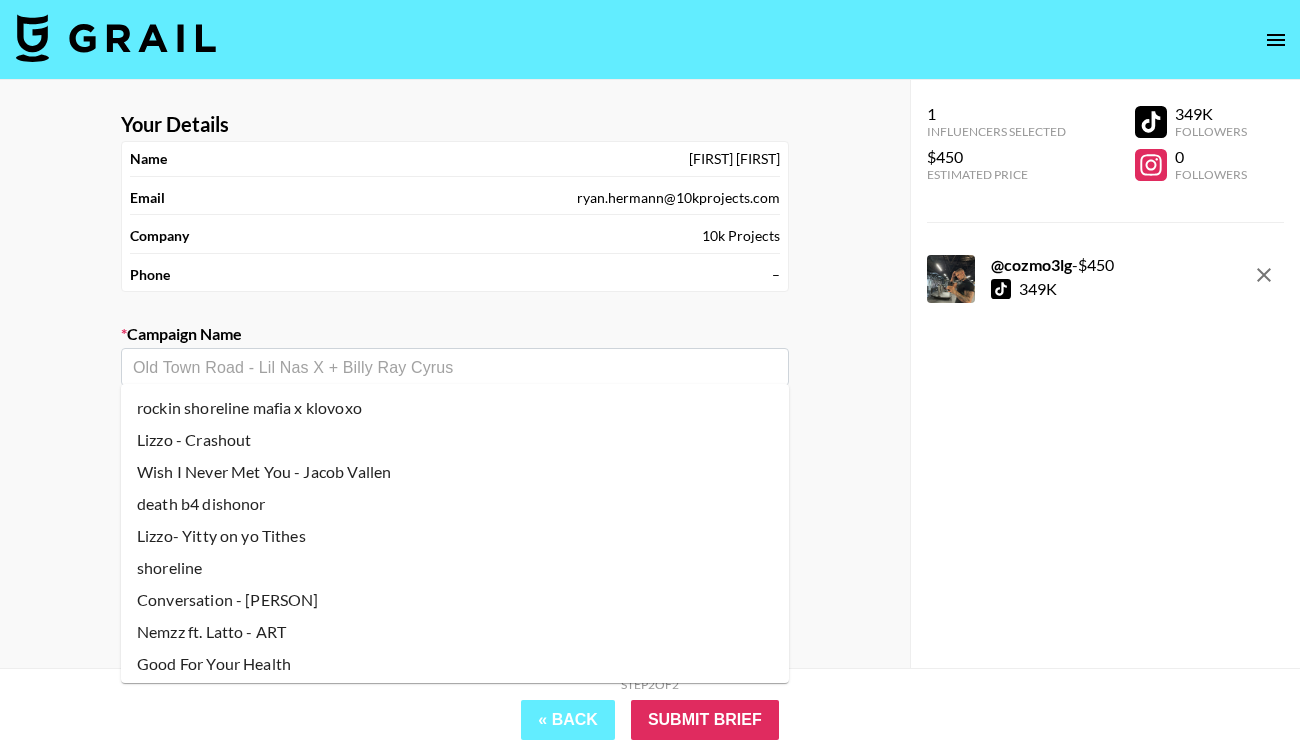 click at bounding box center (455, 367) 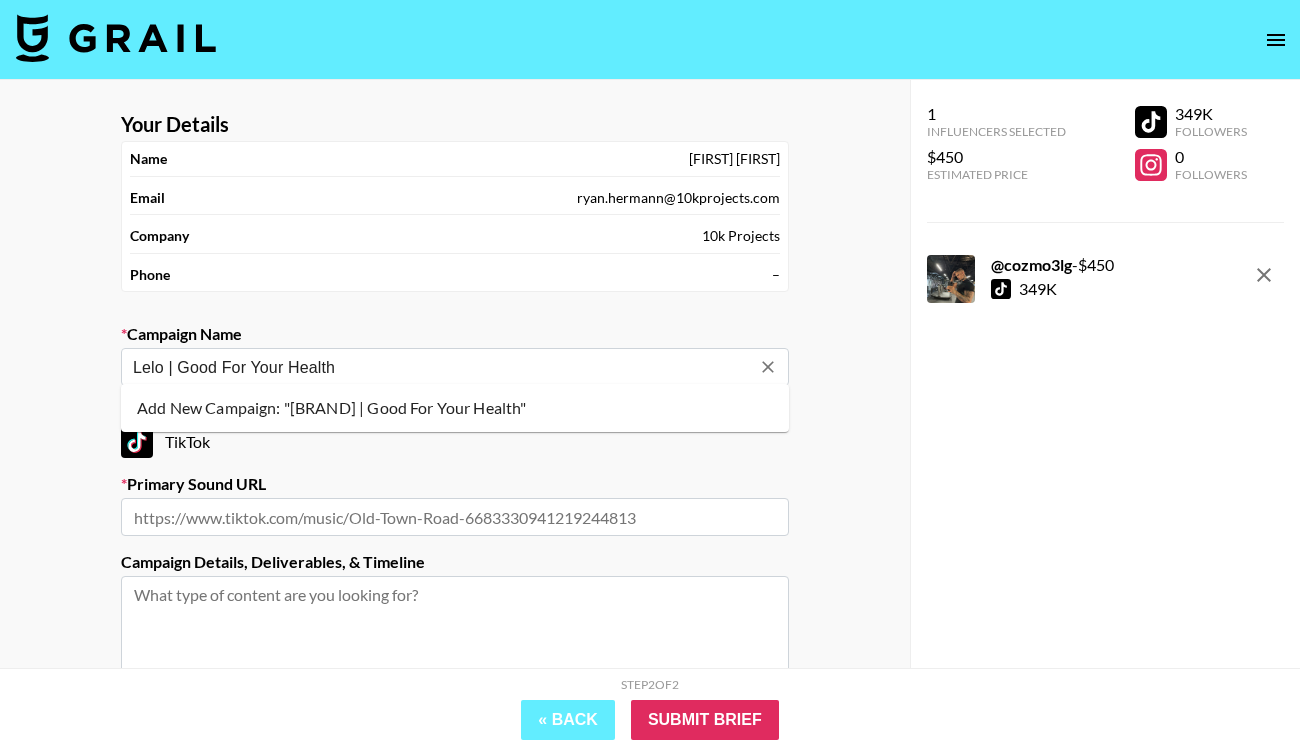 click on "Add New Campaign: "[BRAND] | Good For Your Health"" at bounding box center (455, 408) 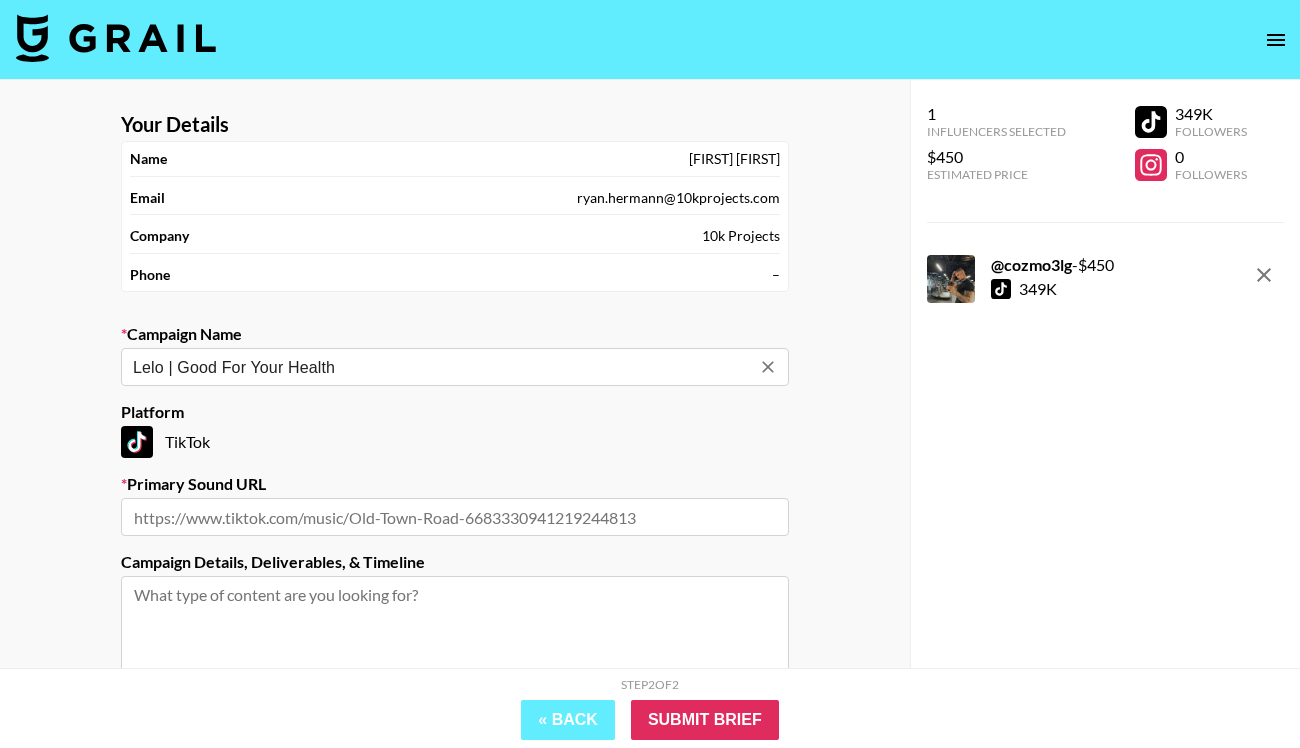 type on "Lelo | Good For Your Health" 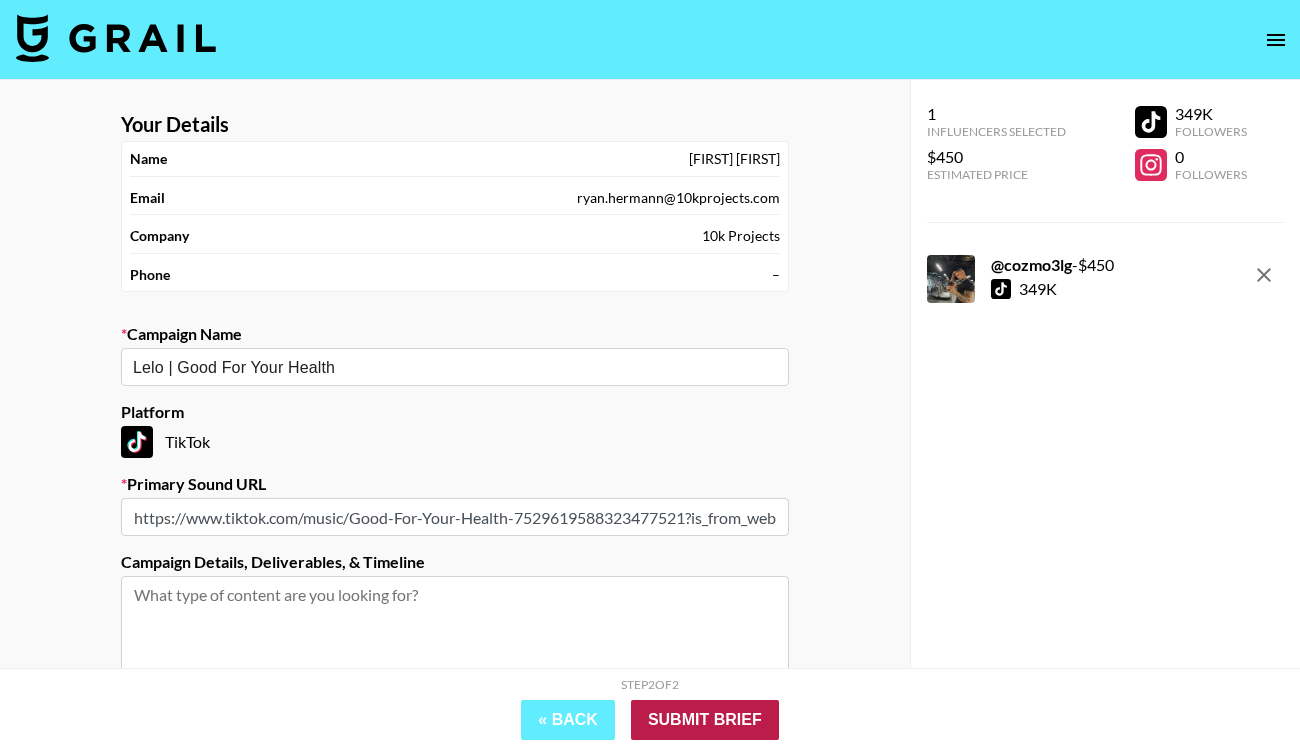 type on "https://www.tiktok.com/music/Good-For-Your-Health-7529619588323477521?is_from_webapp=1&sender_device=pc" 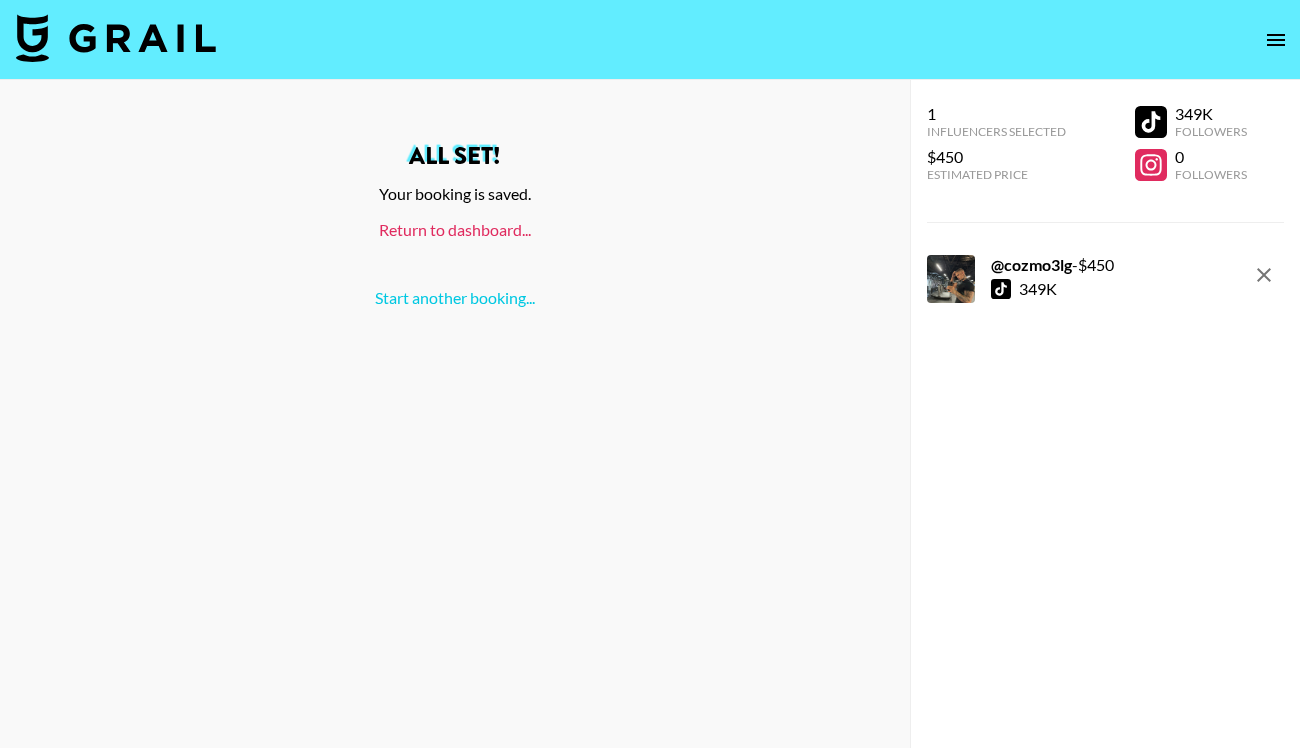 click on "Return to dashboard..." at bounding box center [455, 229] 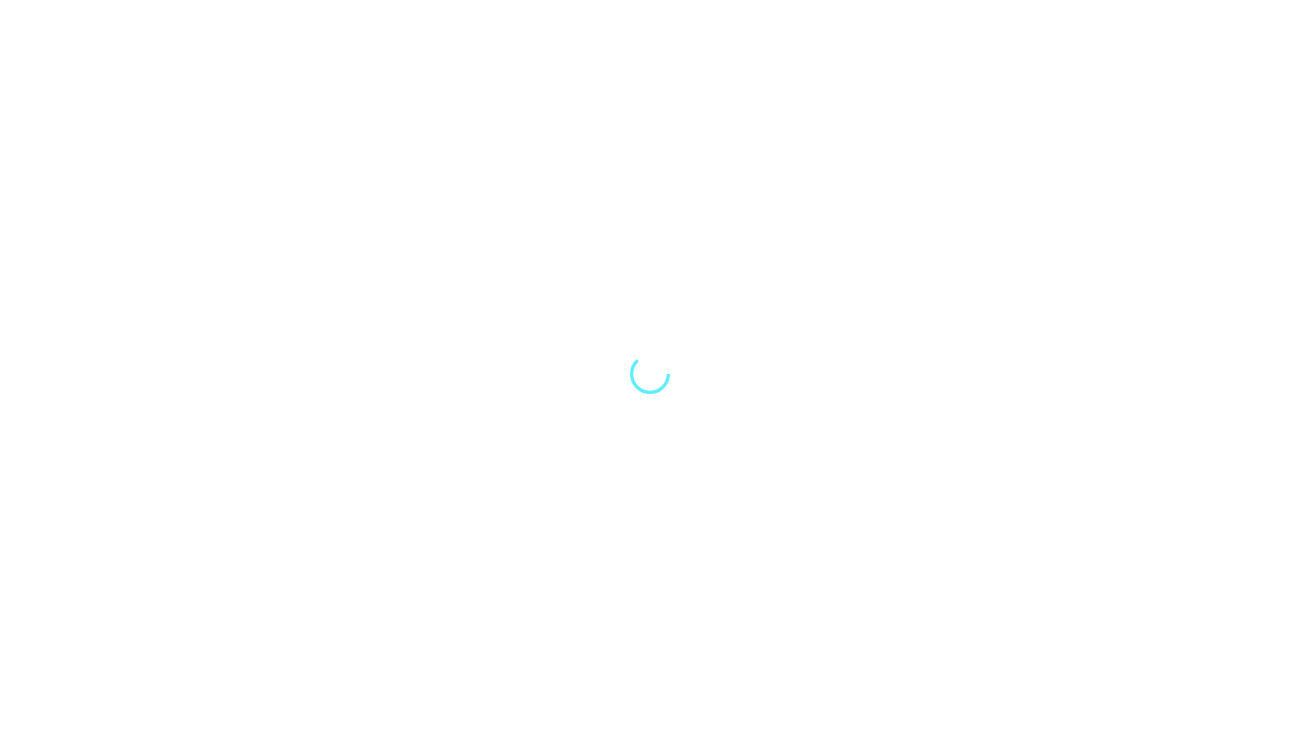 scroll, scrollTop: 0, scrollLeft: 0, axis: both 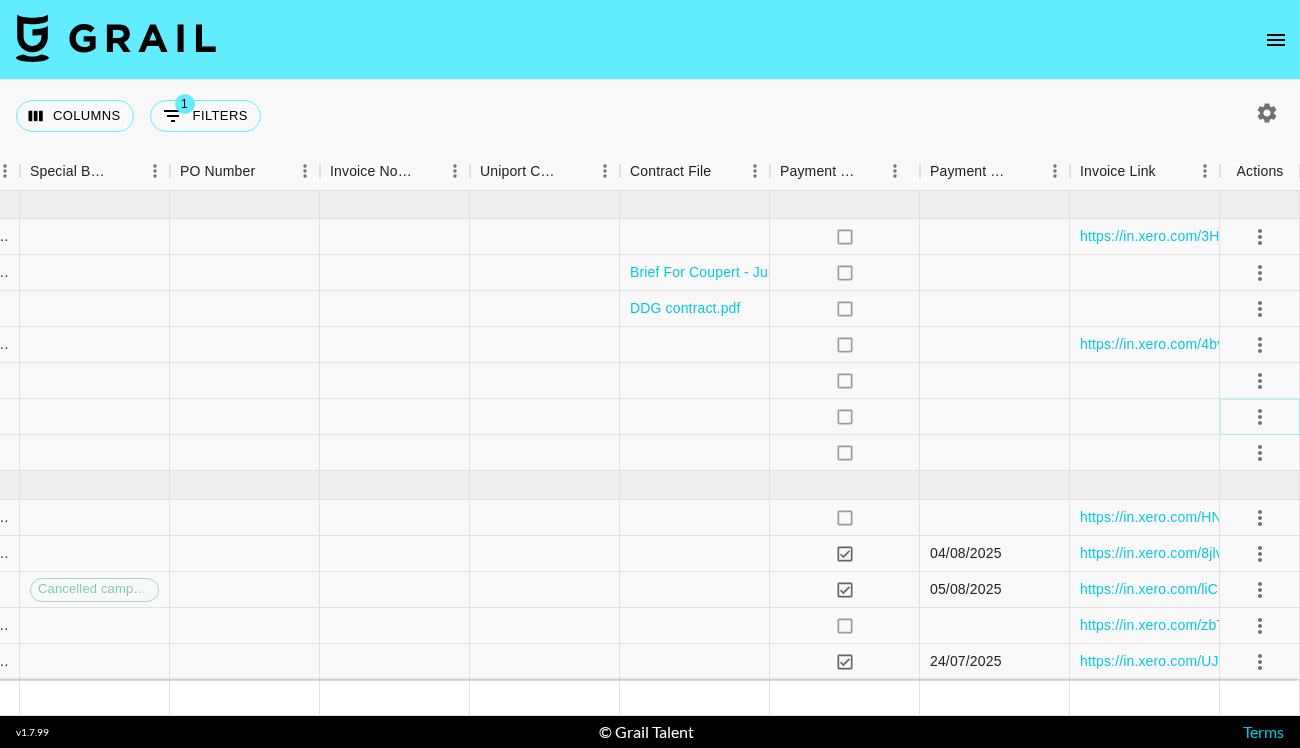 click 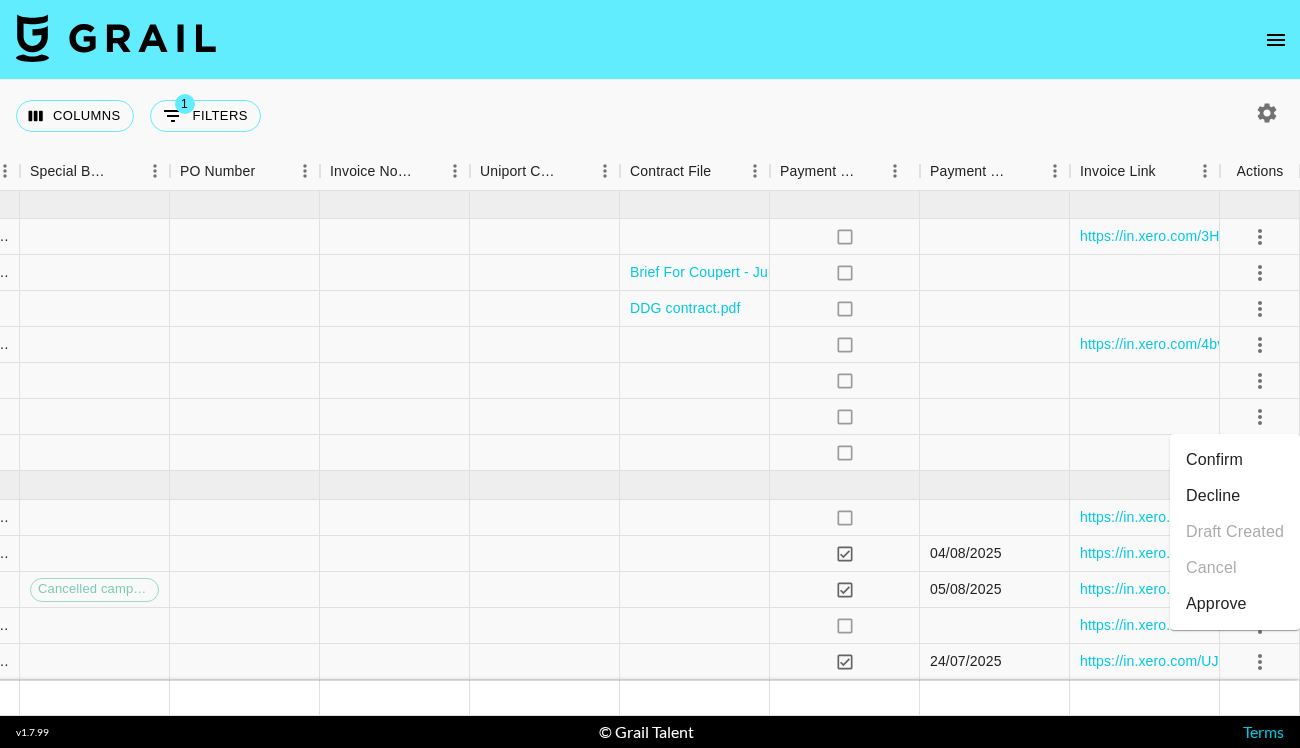 click on "Confirm" at bounding box center (1235, 460) 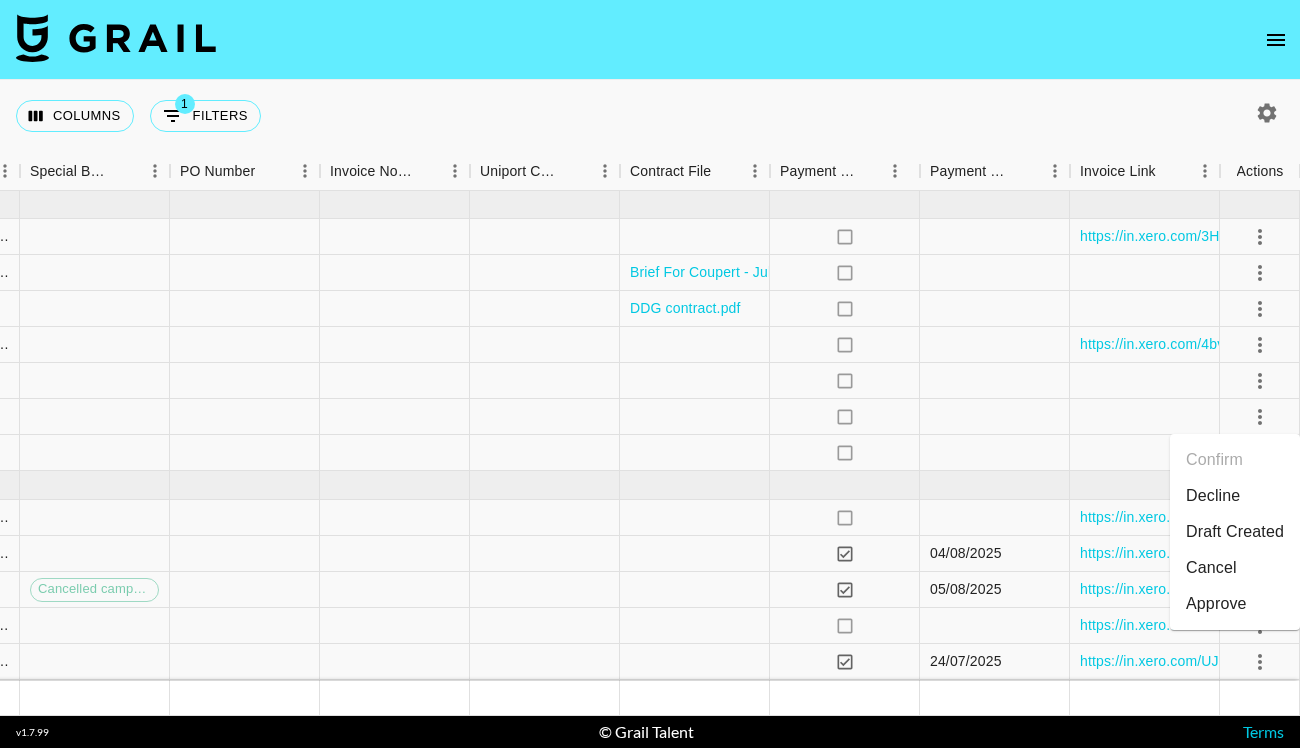 click on "Draft Created" at bounding box center [1235, 532] 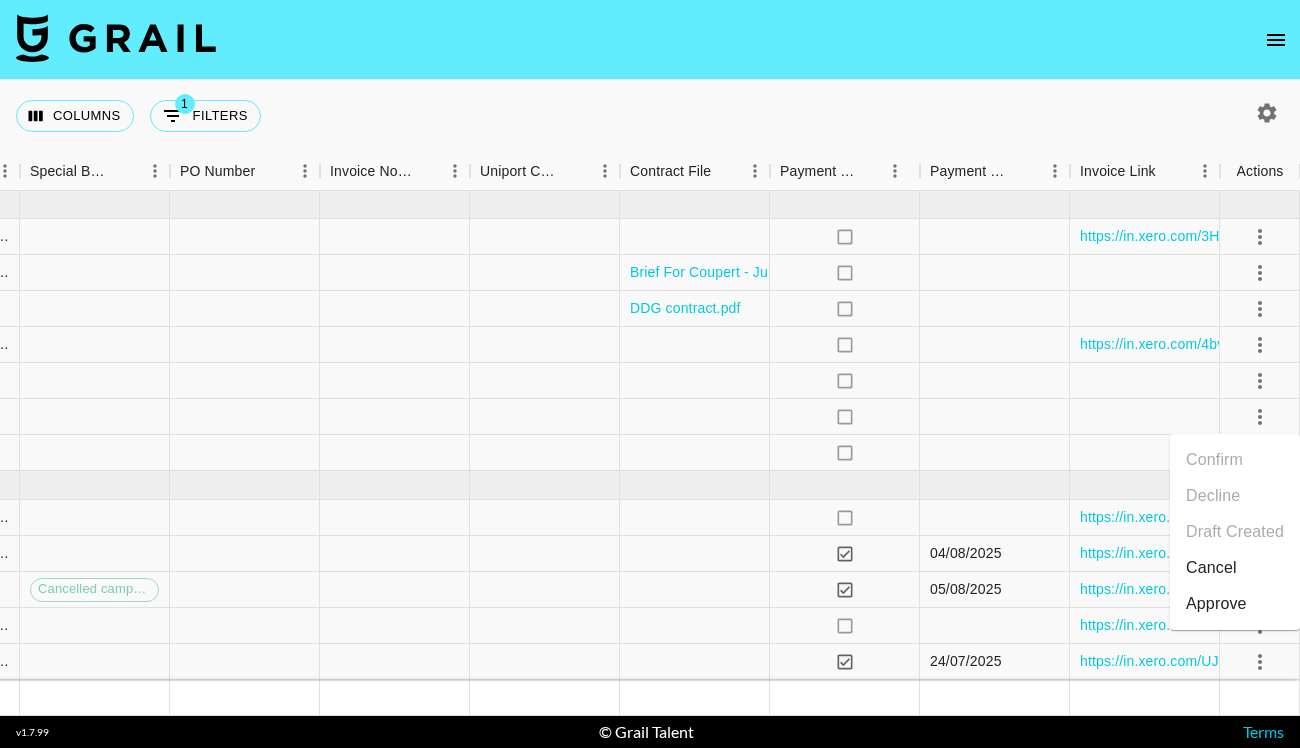 click on "Columns 1 Filters + Booking" at bounding box center [650, 116] 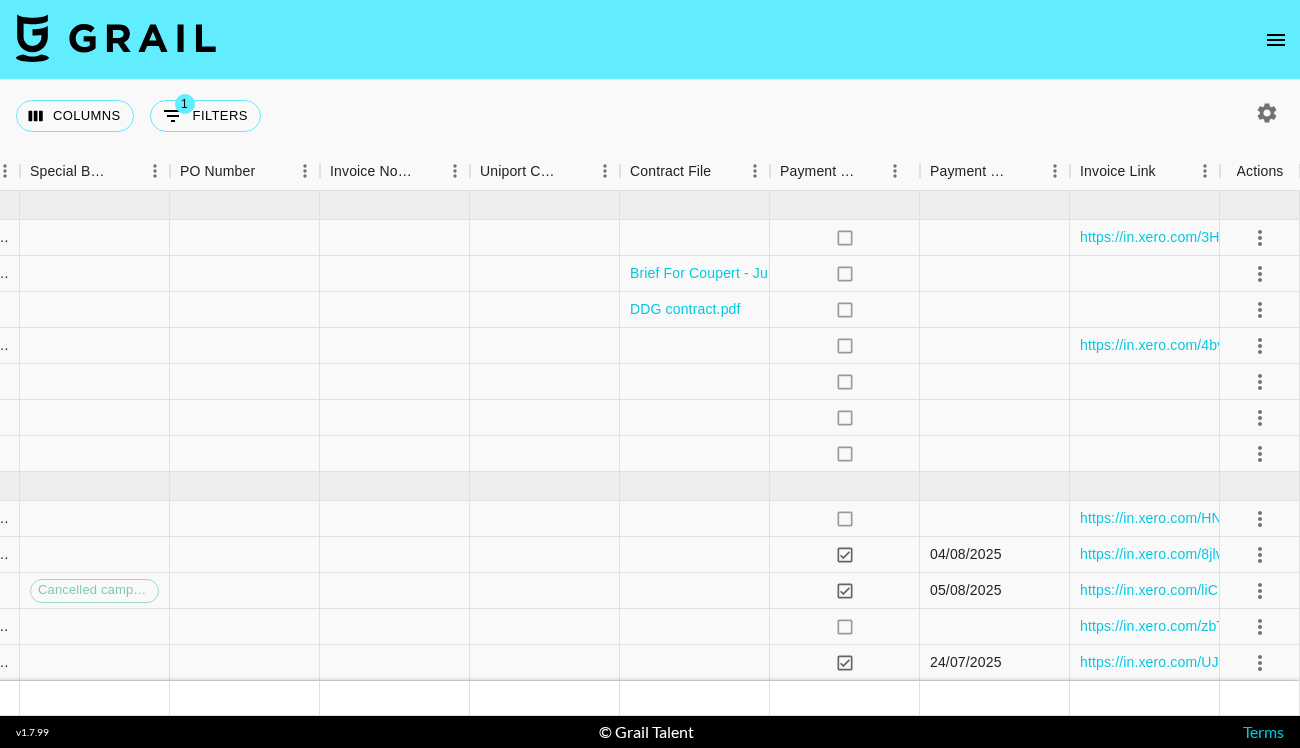 scroll, scrollTop: 0, scrollLeft: 2020, axis: horizontal 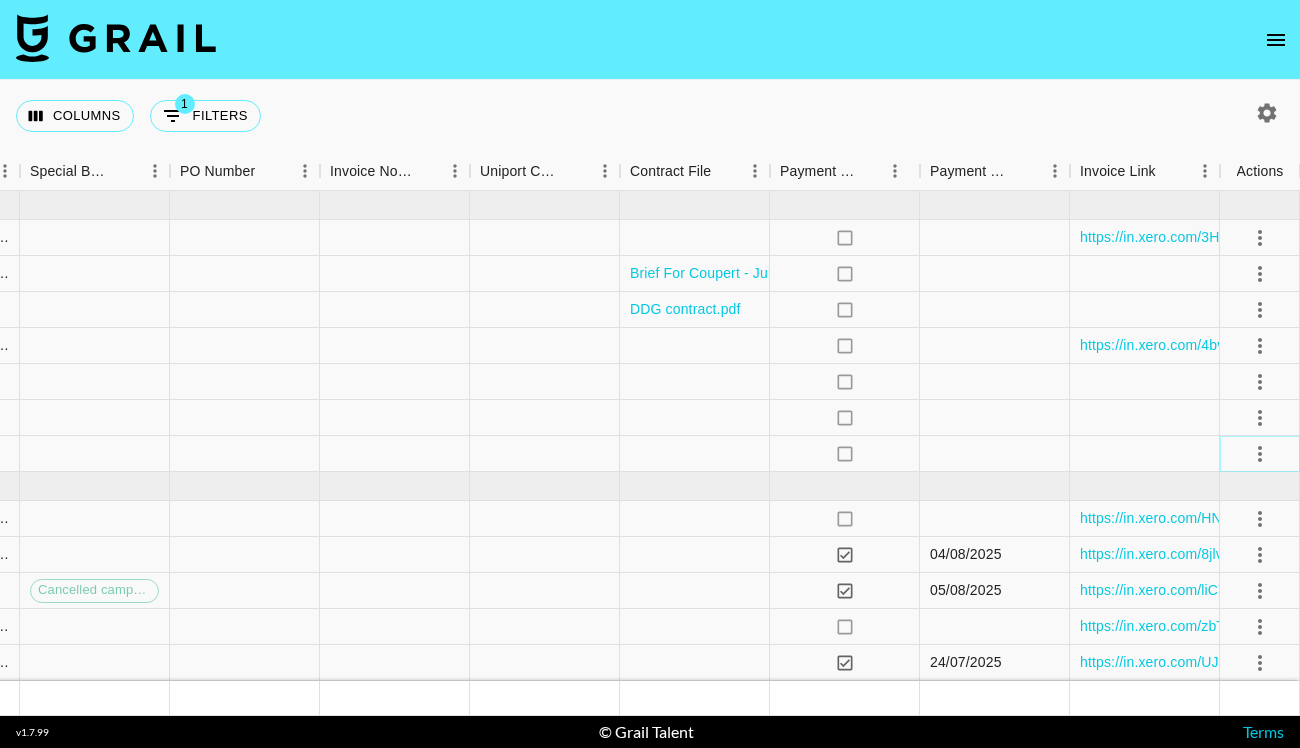 click 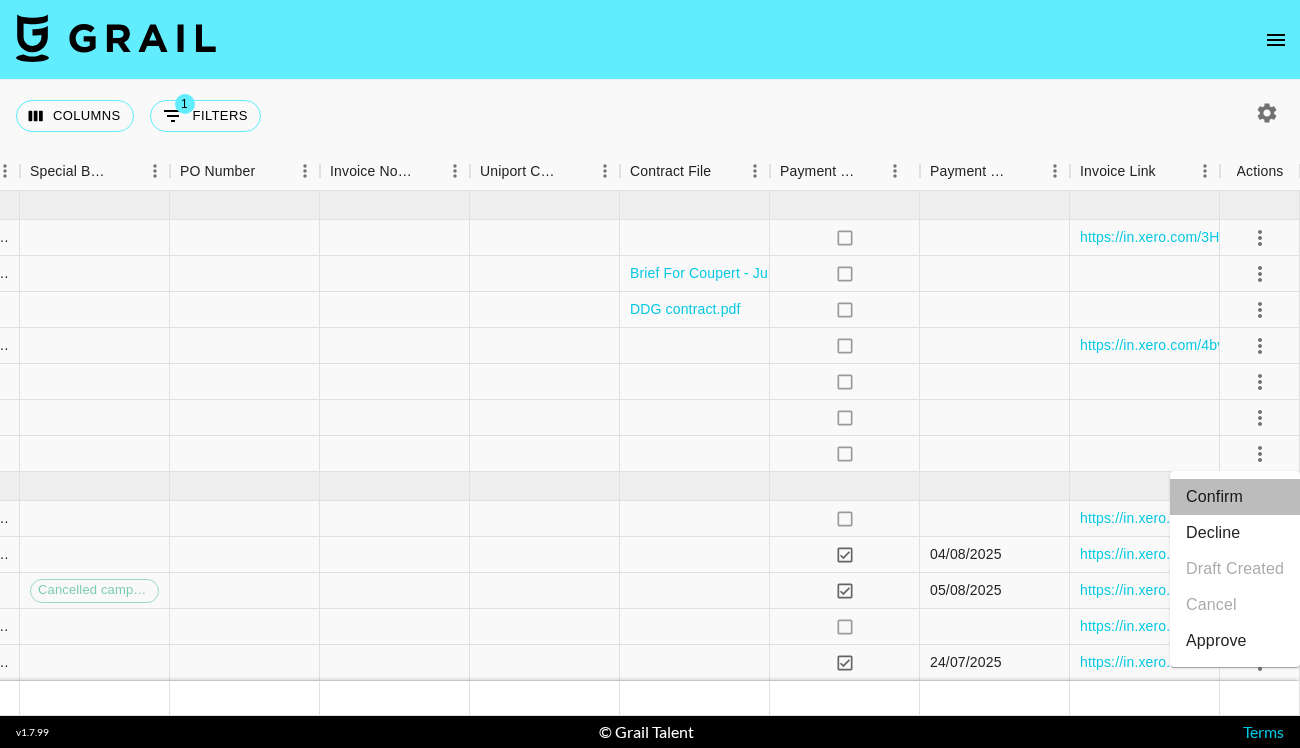 click on "Confirm" at bounding box center (1235, 497) 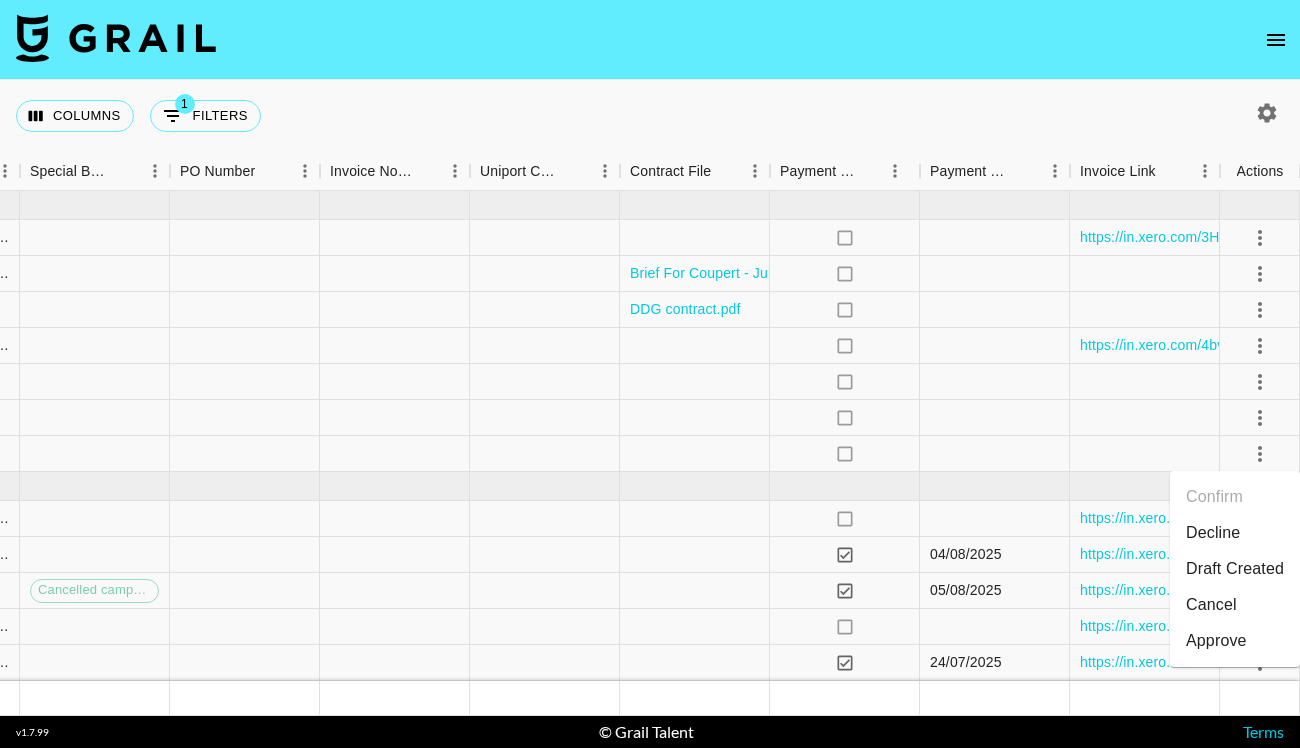 click on "Columns 1 Filters + Booking" at bounding box center [650, 116] 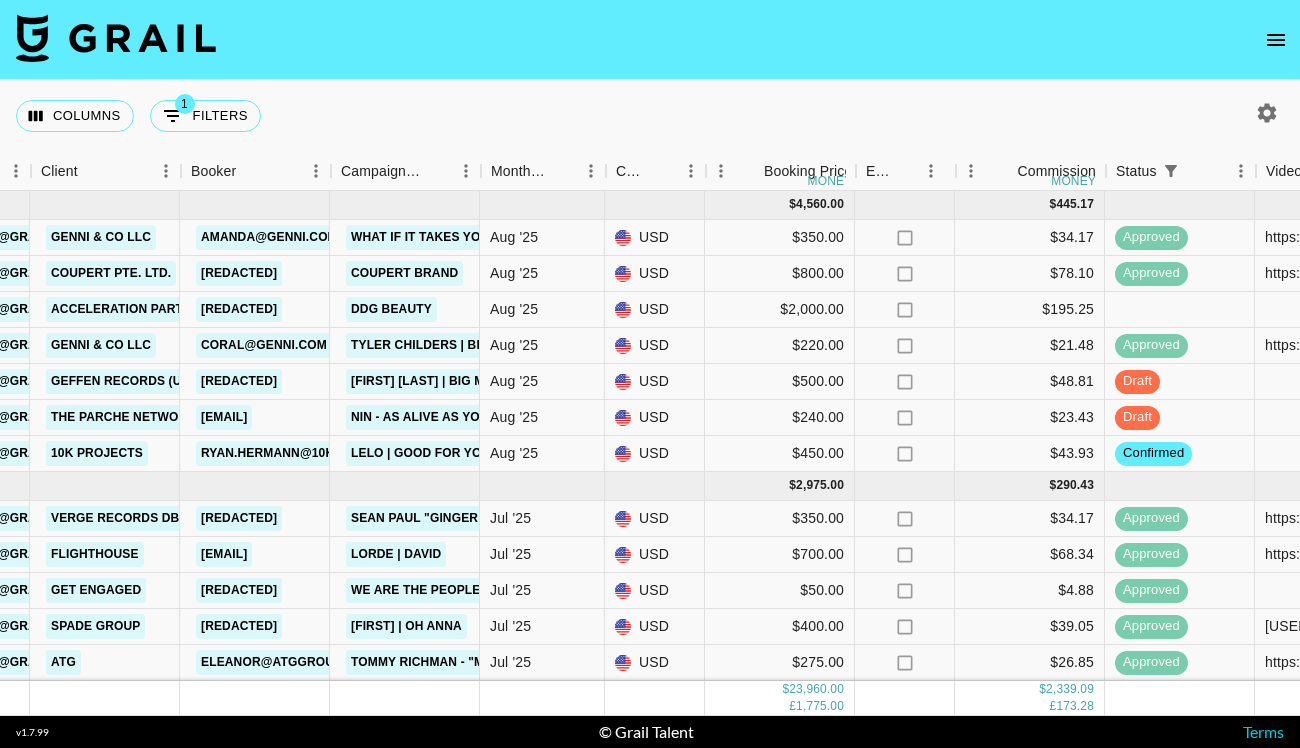 scroll, scrollTop: 0, scrollLeft: 634, axis: horizontal 